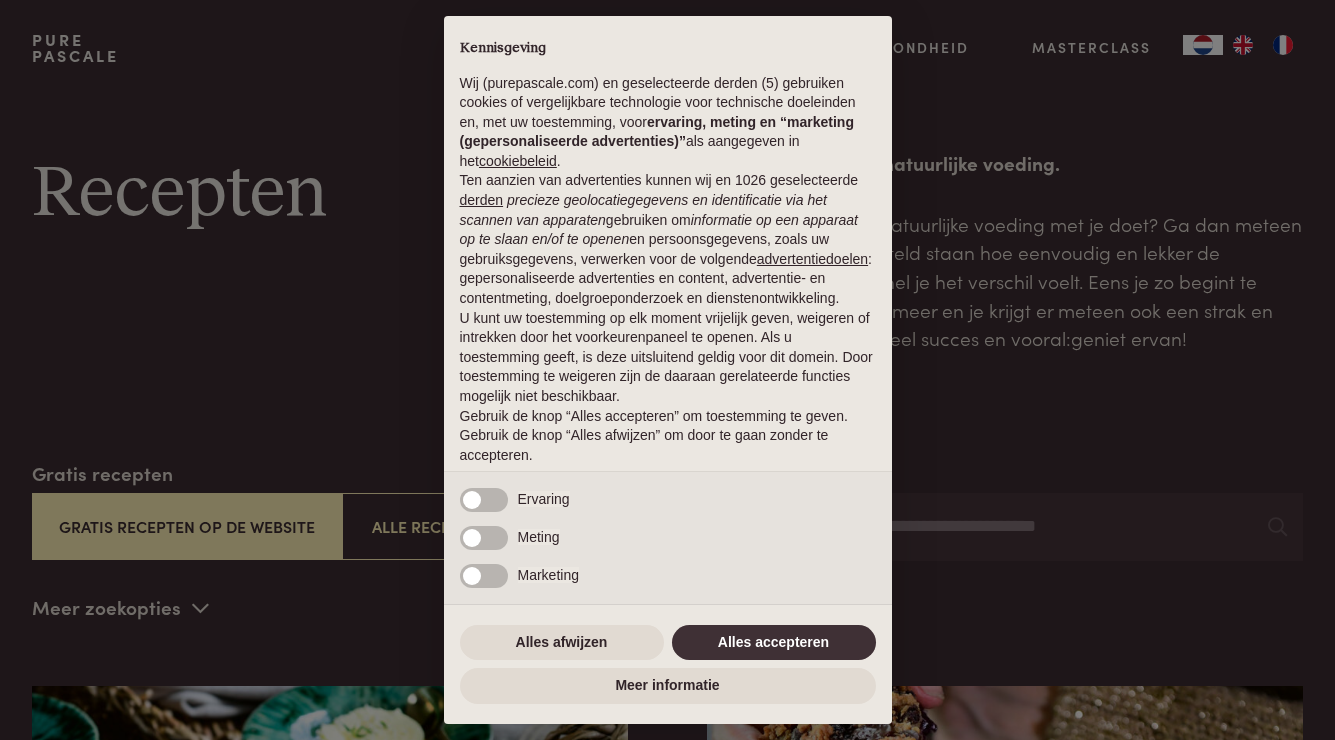 scroll, scrollTop: 0, scrollLeft: 0, axis: both 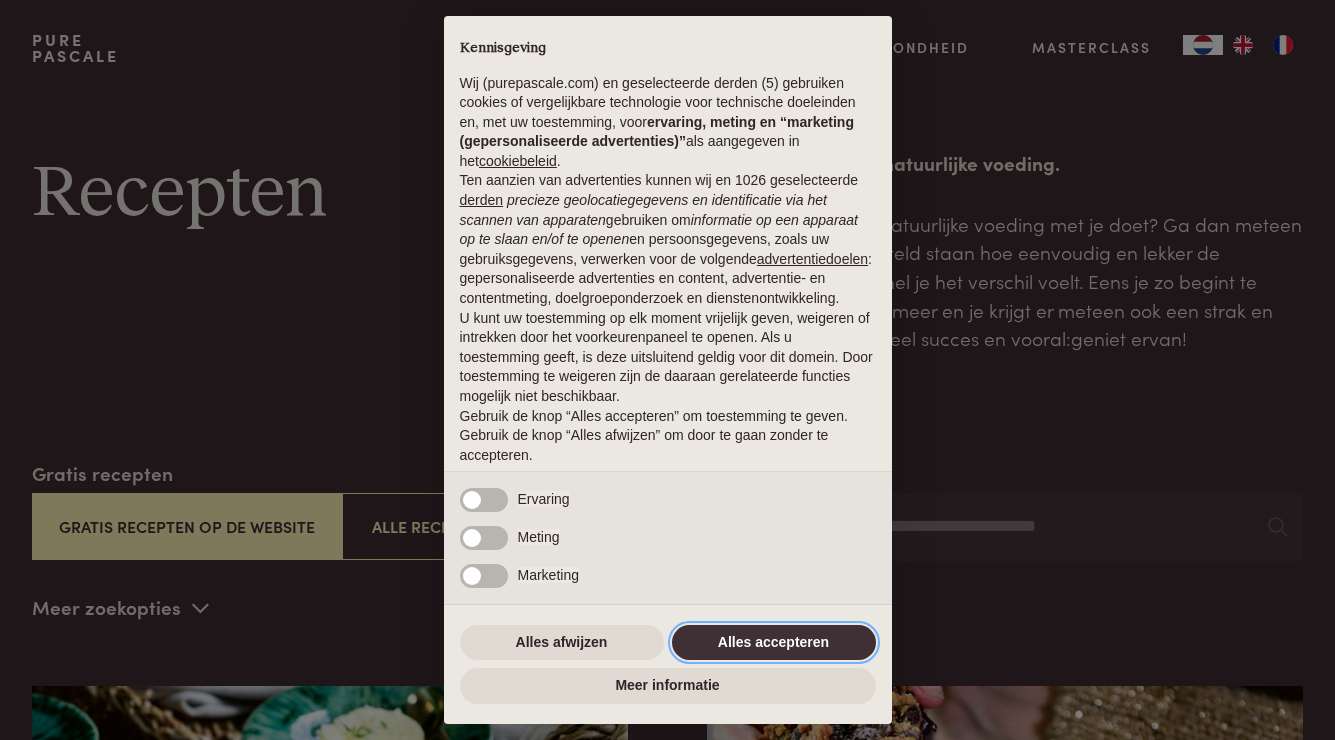 click on "Alles accepteren" at bounding box center (774, 643) 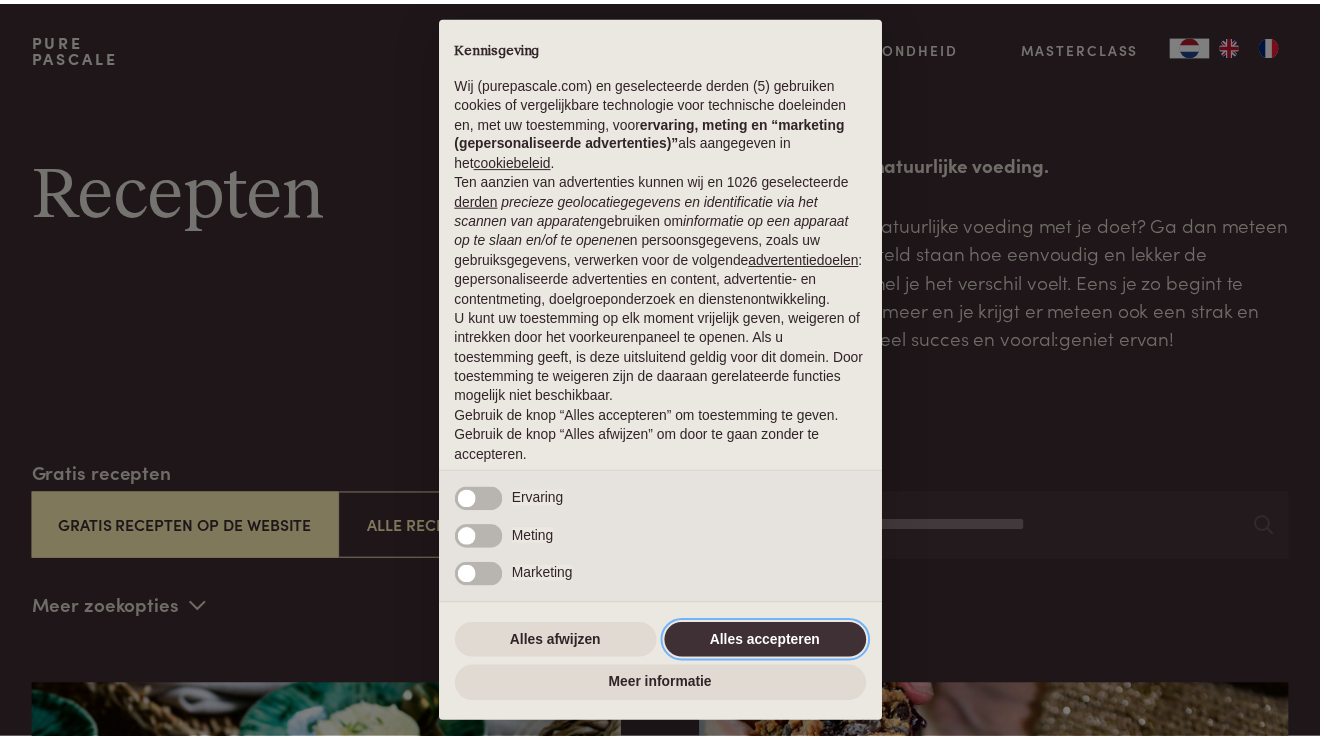 scroll, scrollTop: 64, scrollLeft: 0, axis: vertical 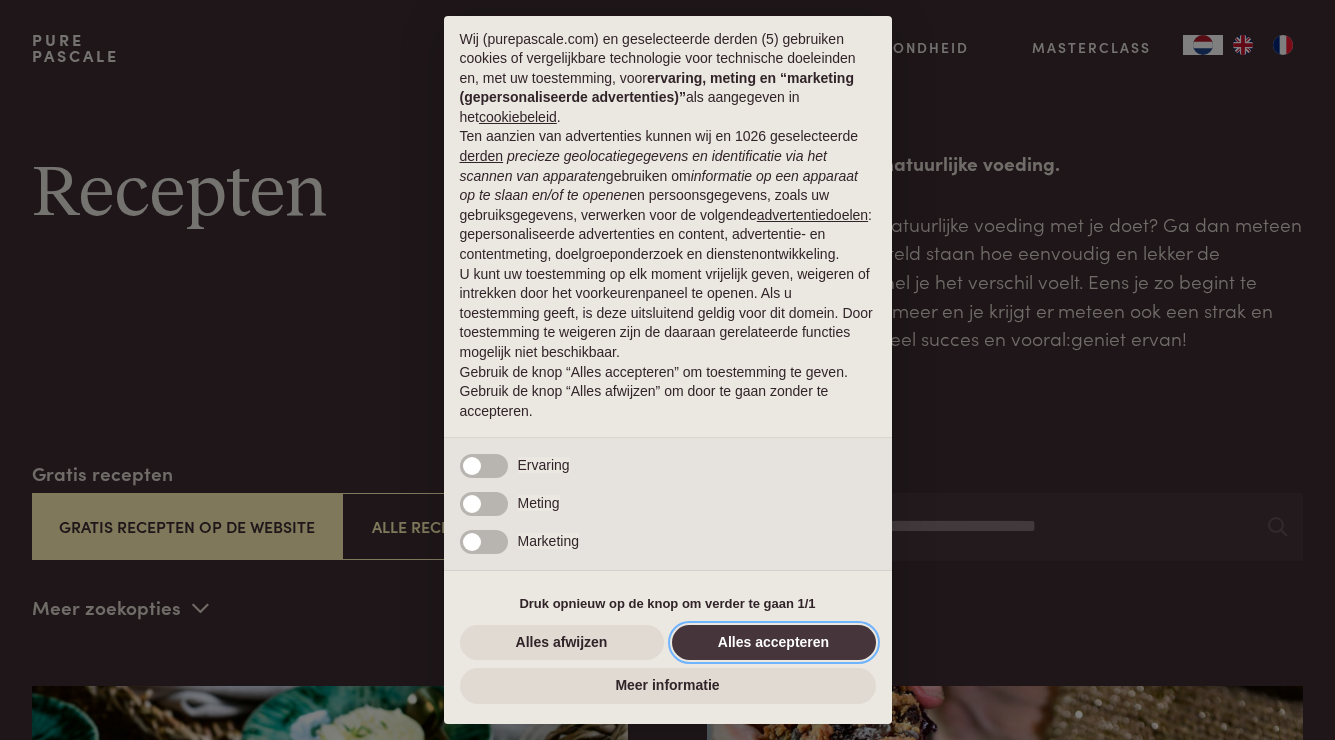 click on "Alles accepteren" at bounding box center (774, 643) 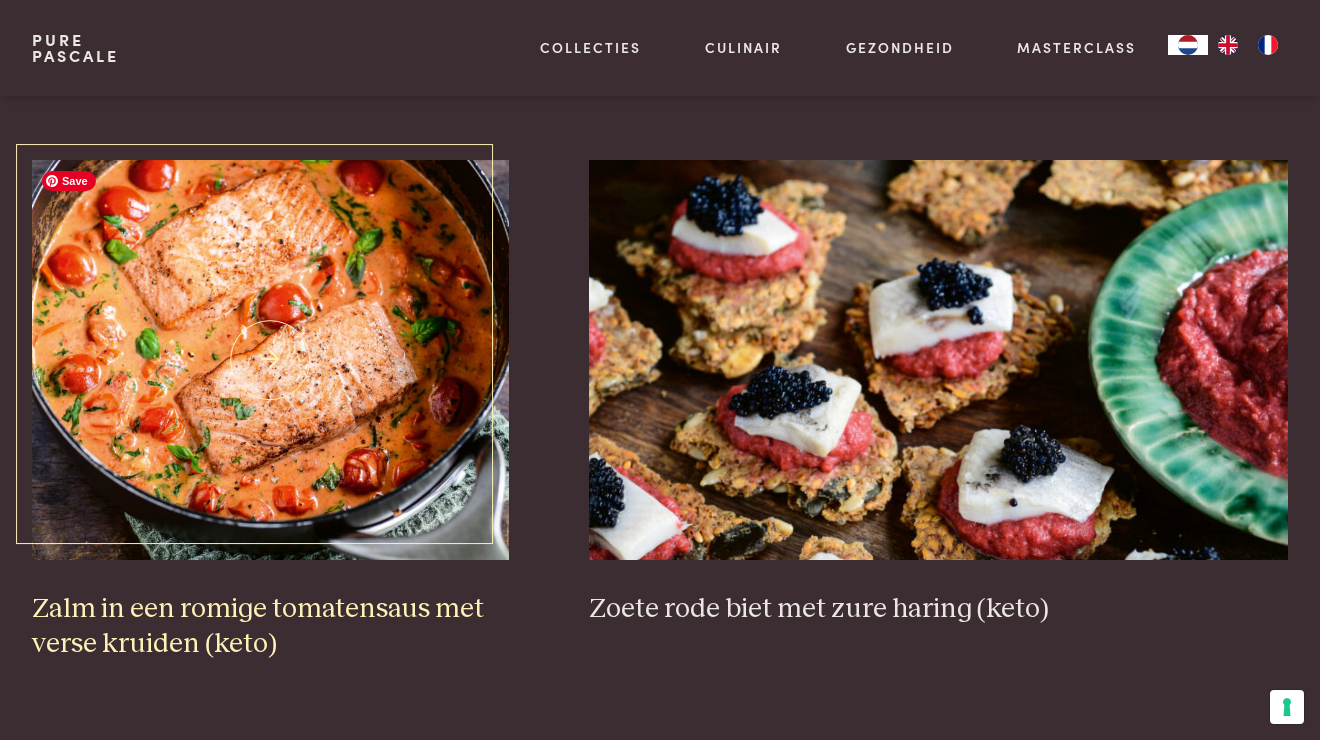 scroll, scrollTop: 2749, scrollLeft: 0, axis: vertical 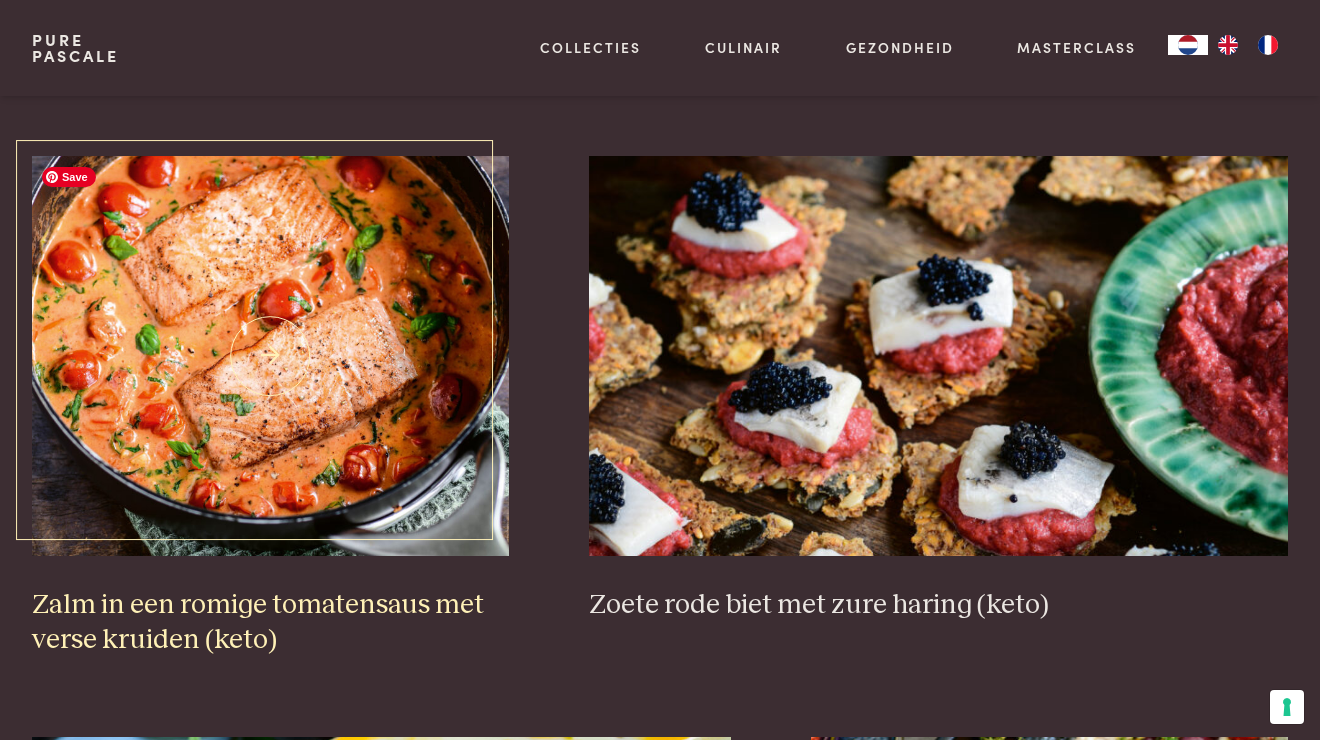 click at bounding box center [270, 356] 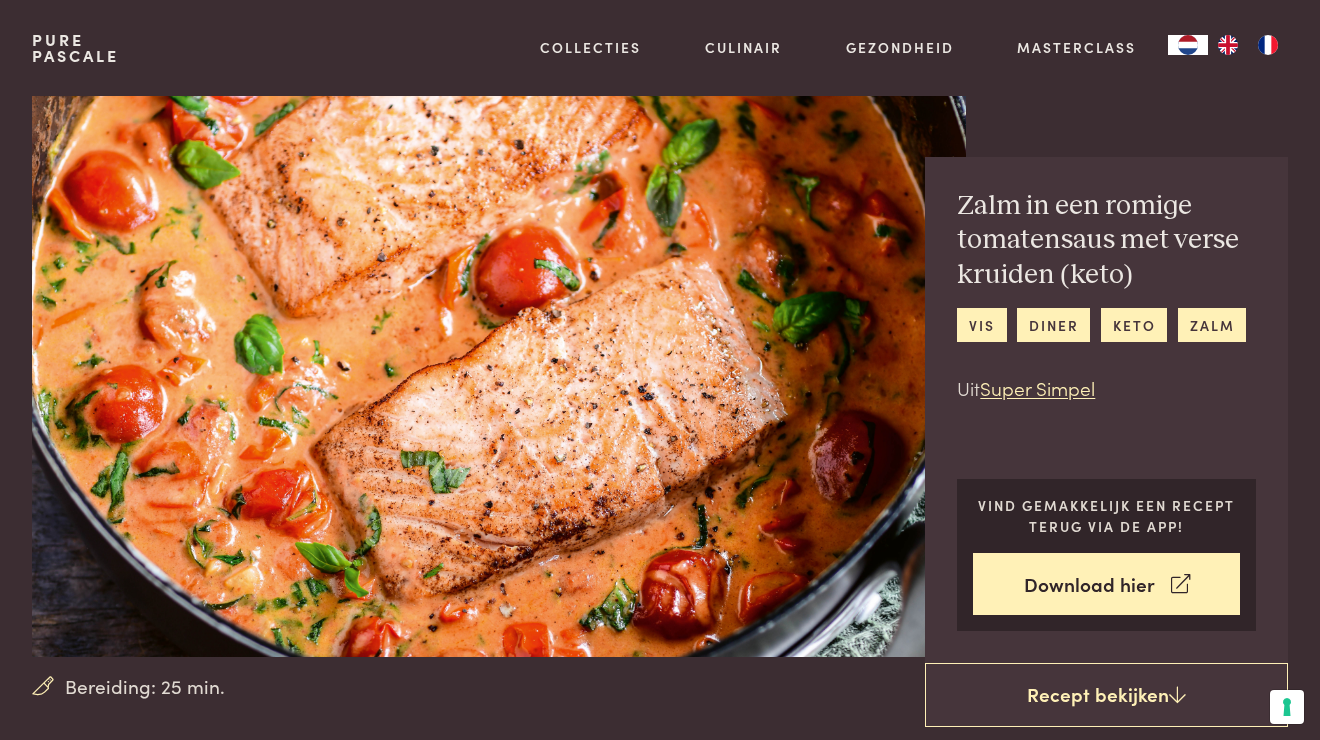 scroll, scrollTop: 0, scrollLeft: 0, axis: both 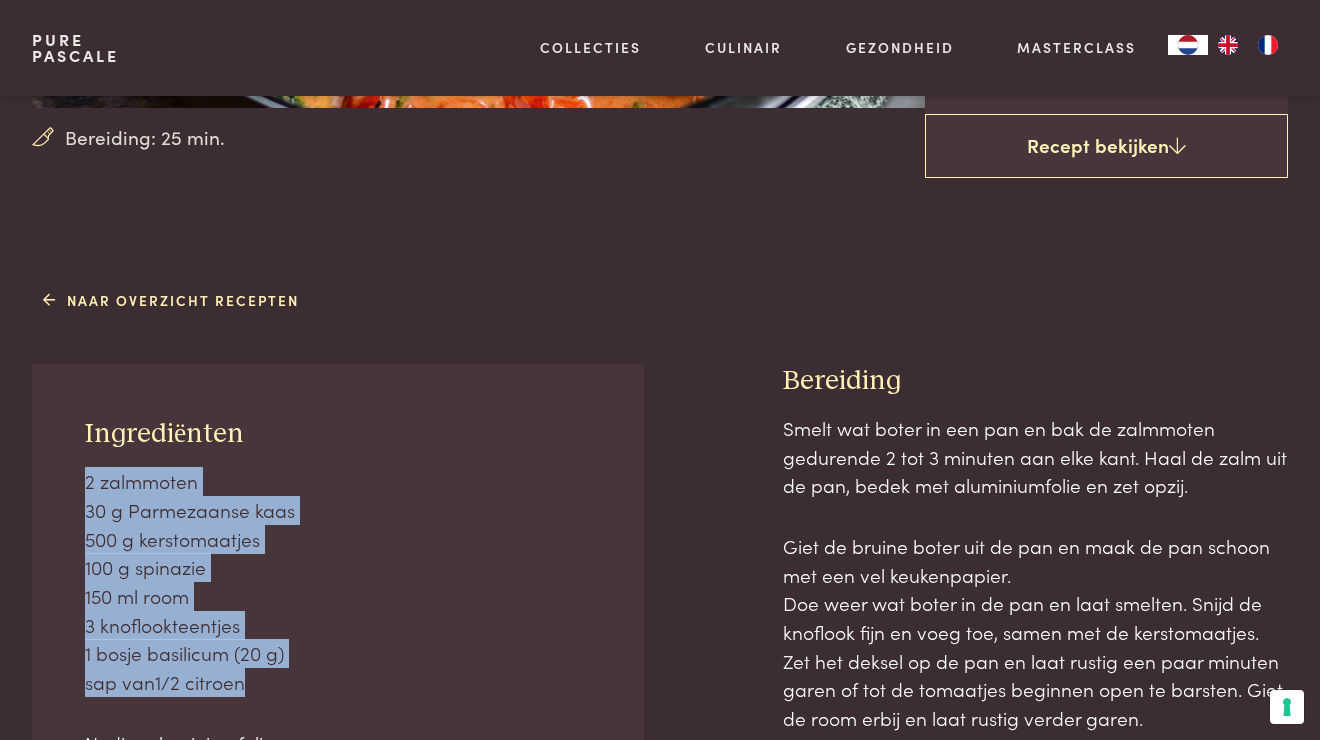 drag, startPoint x: 193, startPoint y: 494, endPoint x: 344, endPoint y: 637, distance: 207.96634 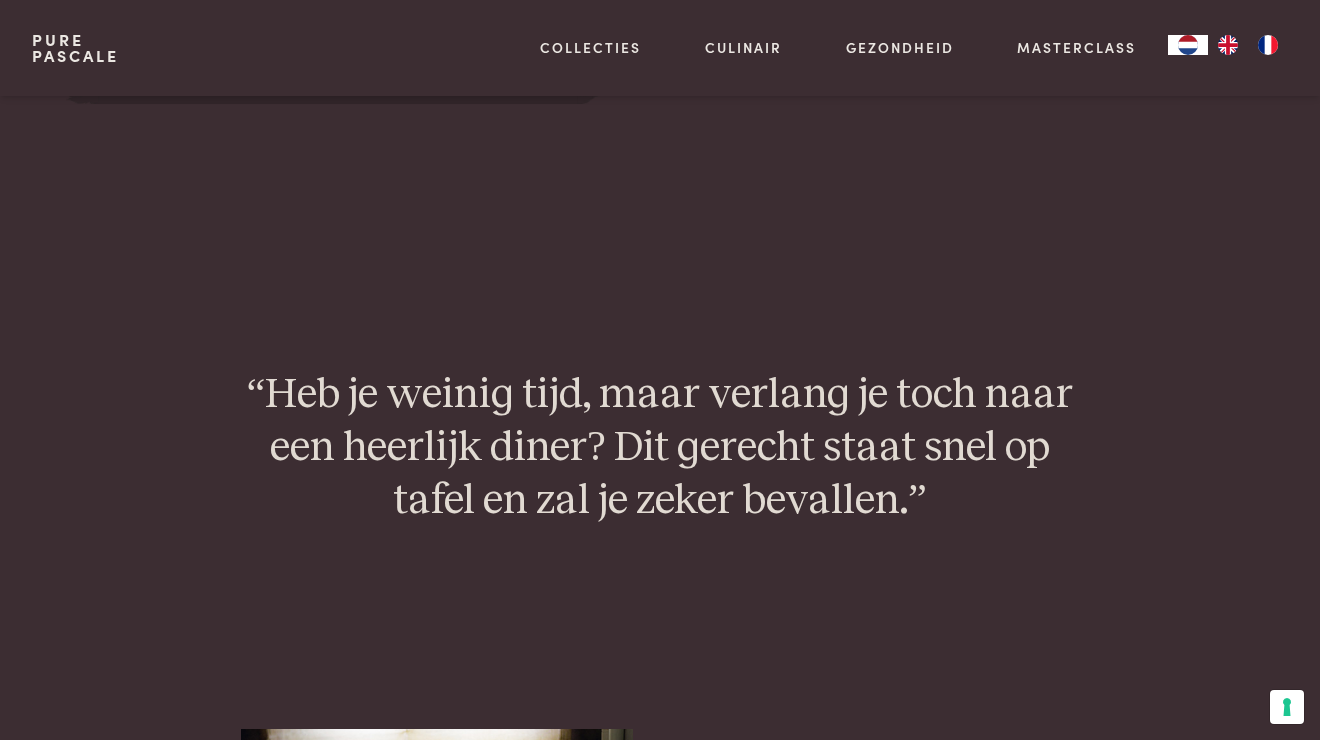 scroll, scrollTop: 1578, scrollLeft: 0, axis: vertical 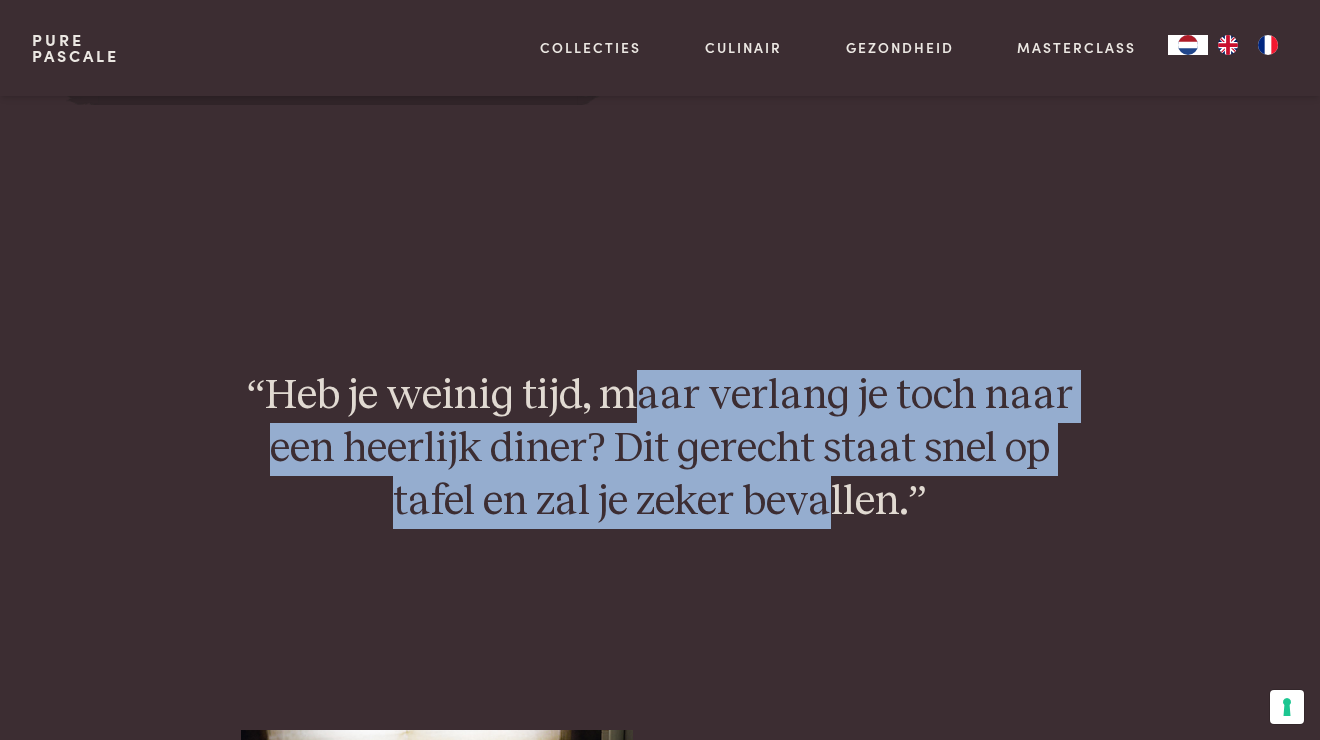 drag, startPoint x: 628, startPoint y: 394, endPoint x: 822, endPoint y: 527, distance: 235.21268 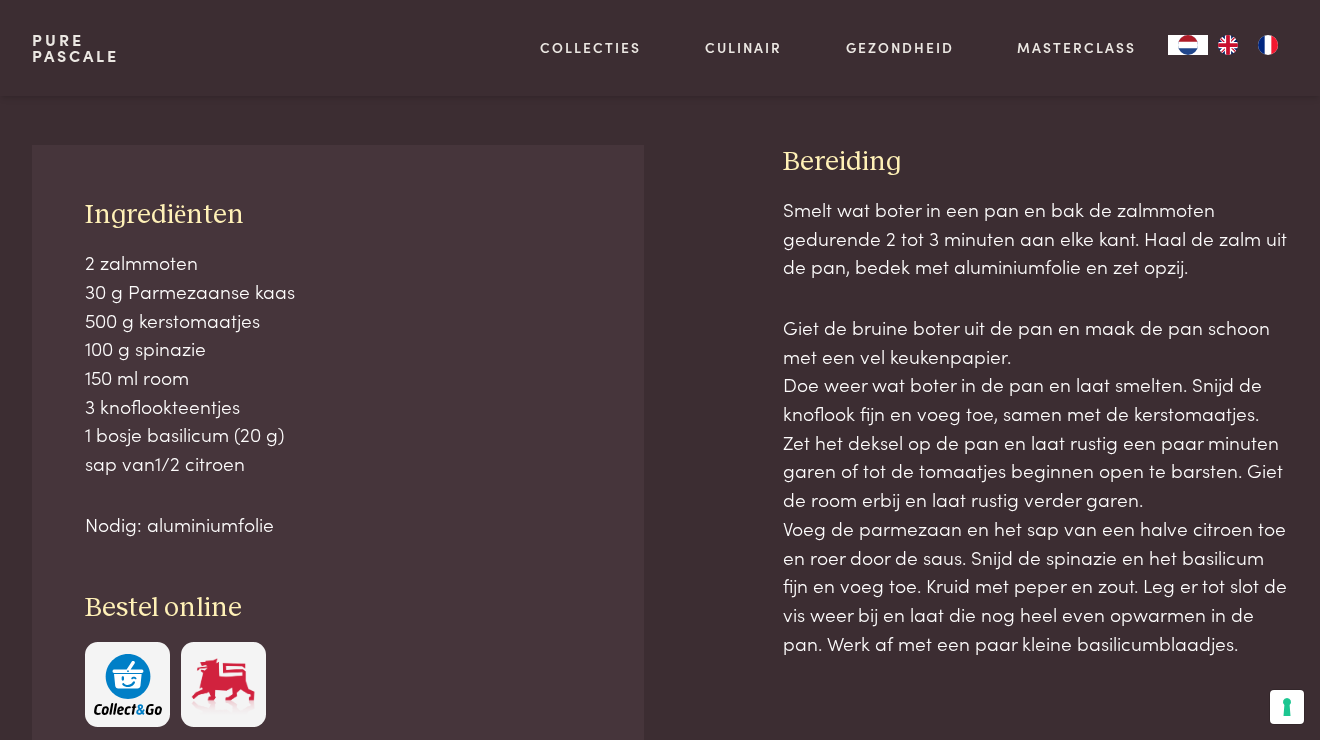 scroll, scrollTop: 766, scrollLeft: 0, axis: vertical 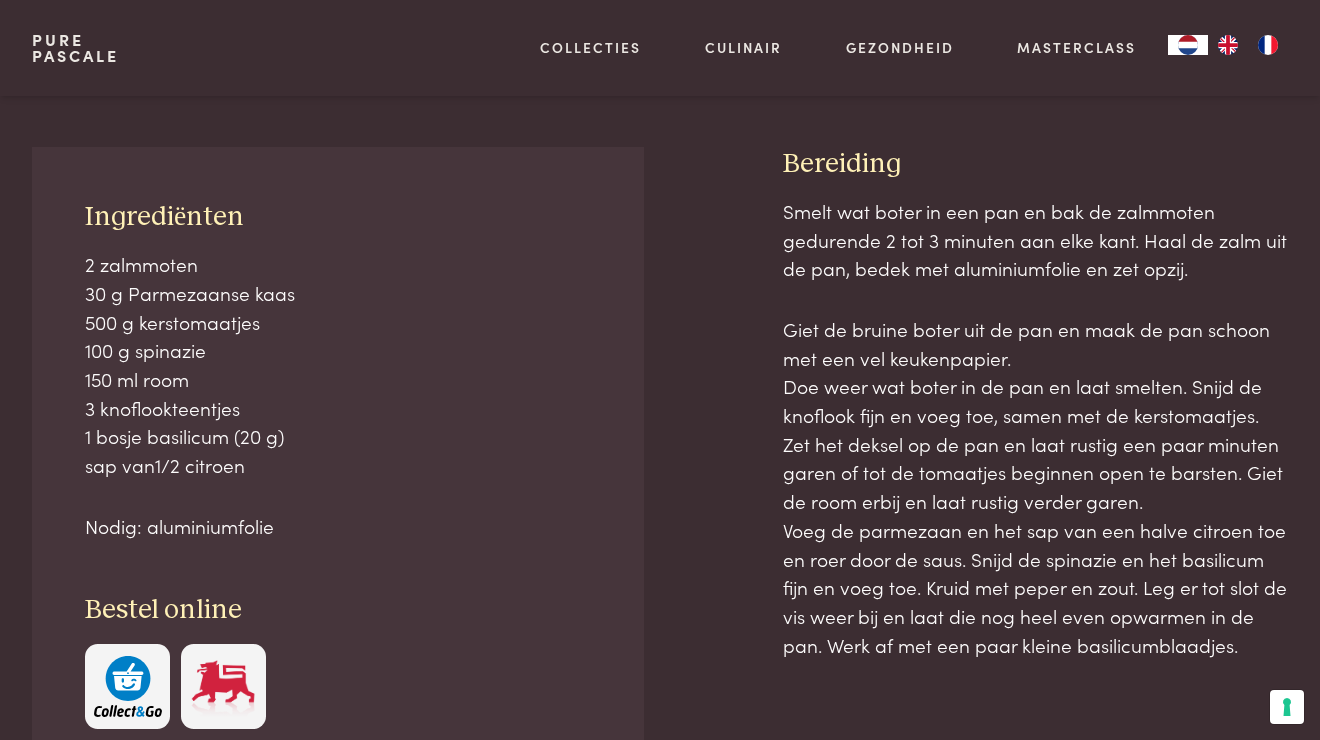 click on "2 zalmmoten
30 g Parmezaanse kaas
500 g kerstomaatjes
100 g spinazie
150 ml room
3 knoflookteentjes
1 bosje basilicum (20 g)
sap van  1 / 2 citroen" at bounding box center [338, 365] 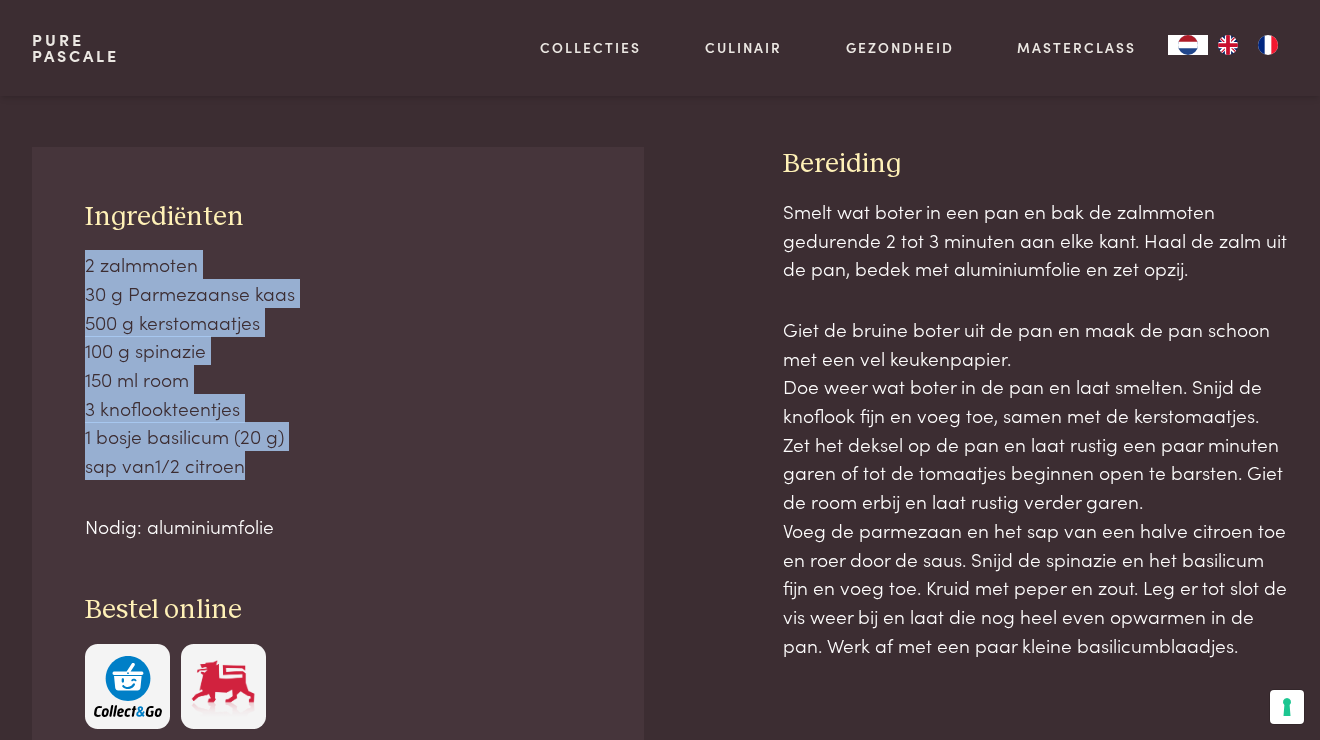 drag, startPoint x: 290, startPoint y: 472, endPoint x: 86, endPoint y: 275, distance: 283.59302 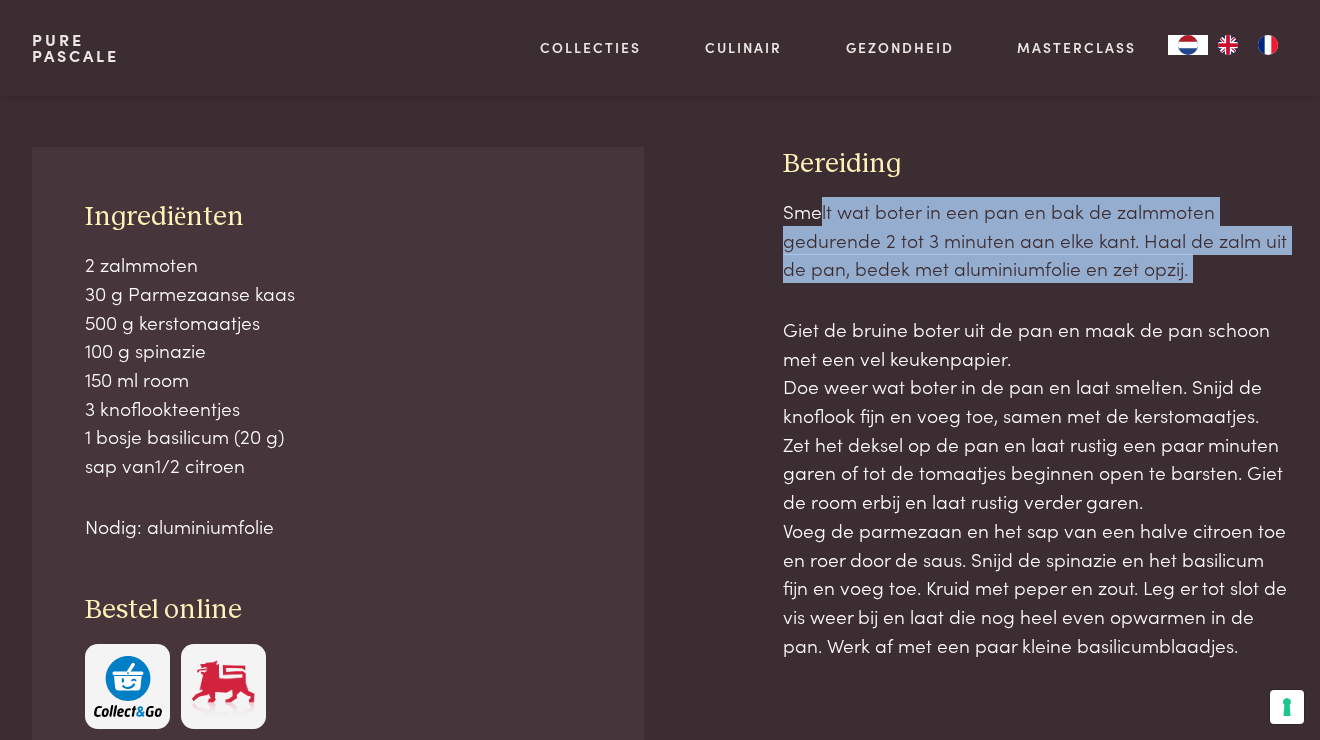 drag, startPoint x: 818, startPoint y: 216, endPoint x: 846, endPoint y: 295, distance: 83.81527 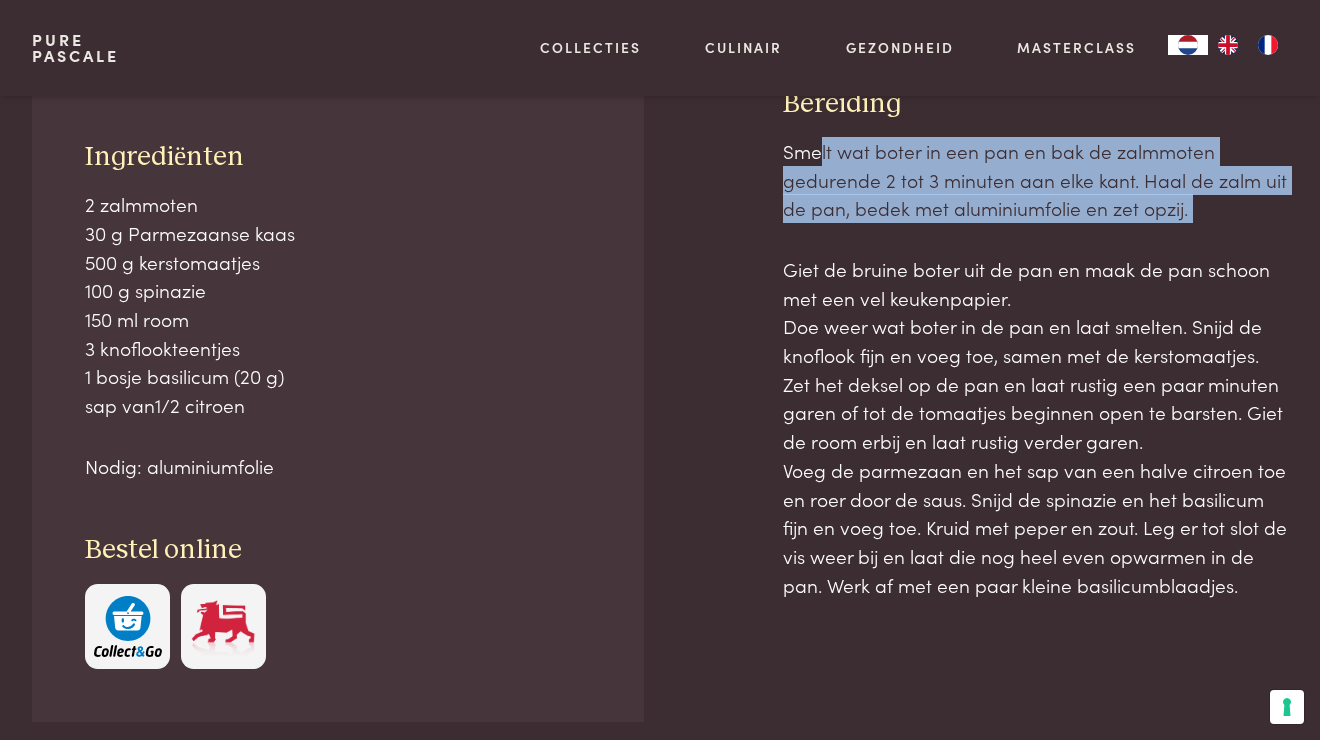 scroll, scrollTop: 651, scrollLeft: 0, axis: vertical 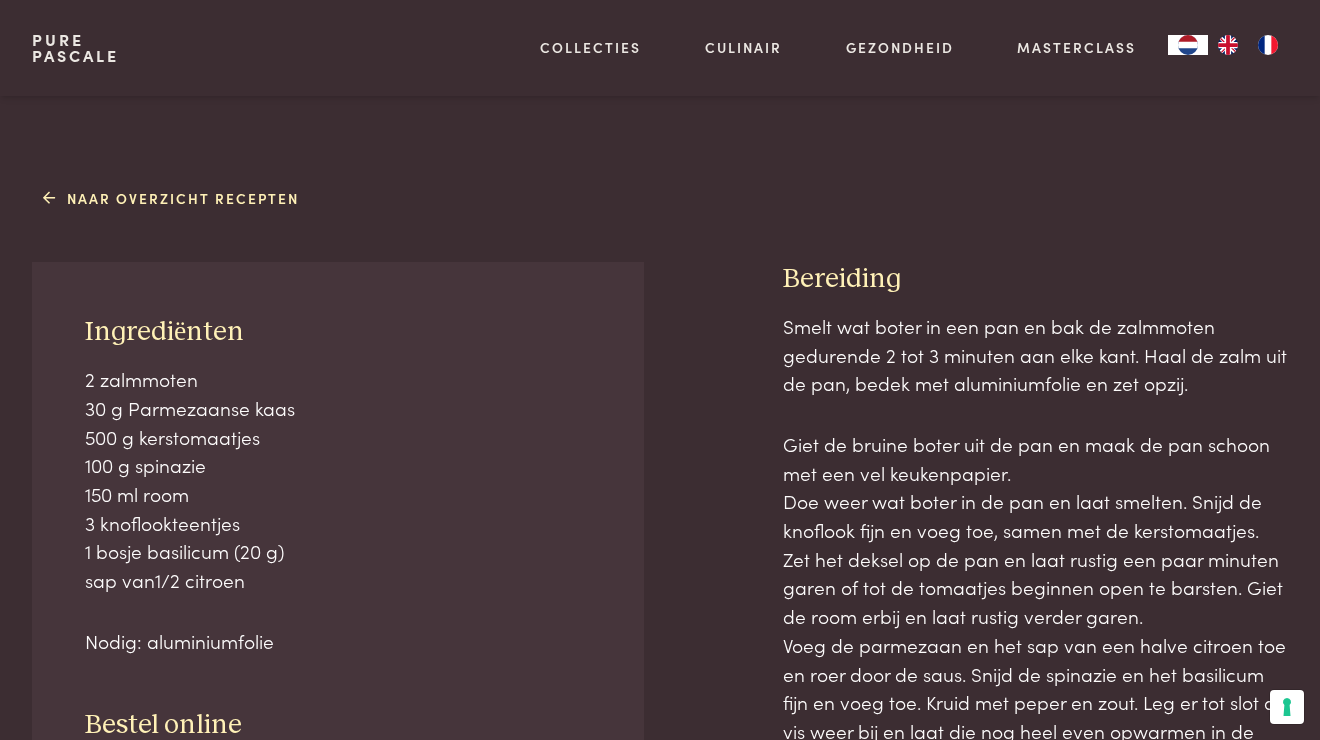 click on "Giet de bruine boter uit de pan en maak de pan schoon met een vel keukenpapier.
Doe weer wat boter in de pan en laat smelten. Snijd de knoflook fijn en voeg toe, samen met de kerstomaatjes. Zet het deksel op de pan en laat rustig een paar minuten garen of tot de tomaatjes beginnen open te barsten. Giet de room erbij en laat rustig verder garen.
Voeg de parmezaan en het sap van een halve citroen toe en roer door de saus. Snijd de spinazie en het basilicum fijn en voeg toe. Kruid met peper en zout. Leg er tot slot de vis weer bij en laat die nog heel even opwarmen in de pan. Werk af met een paar kleine basilicumblaadjes." at bounding box center (1035, 602) 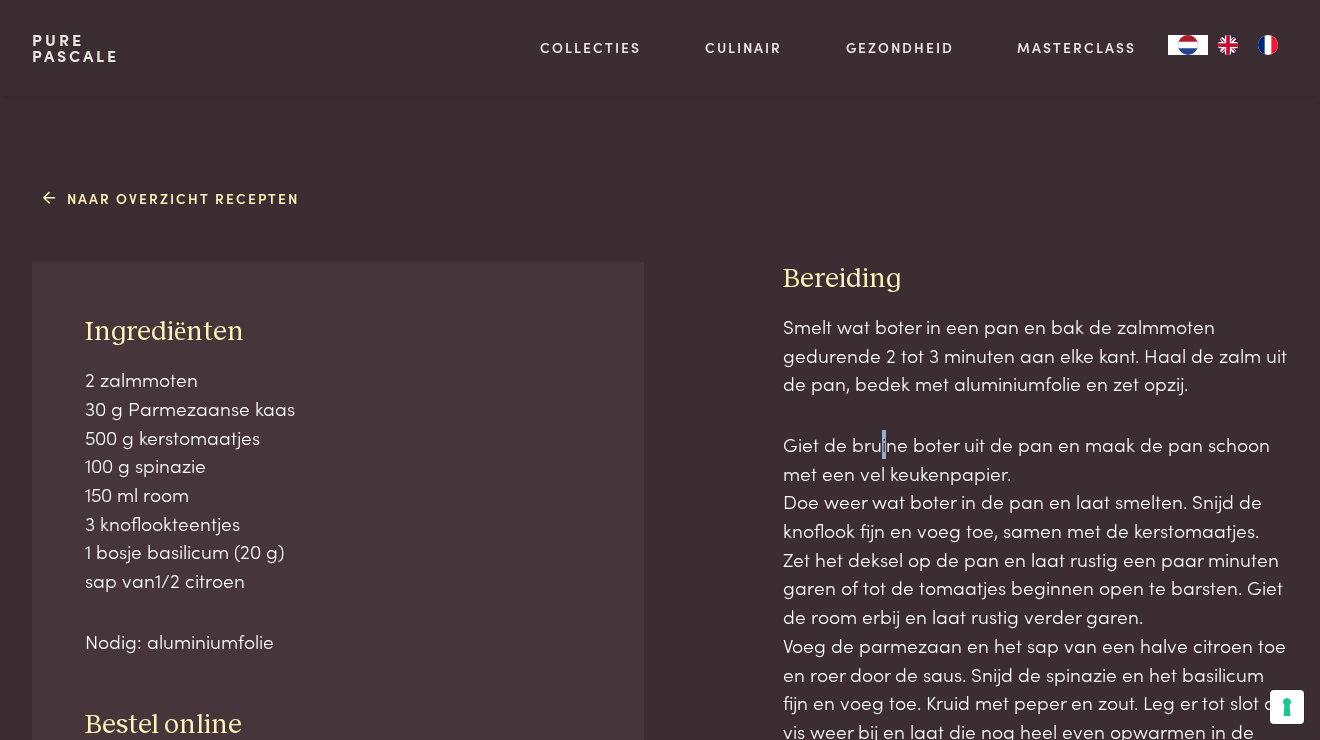 drag, startPoint x: 875, startPoint y: 441, endPoint x: 884, endPoint y: 452, distance: 14.21267 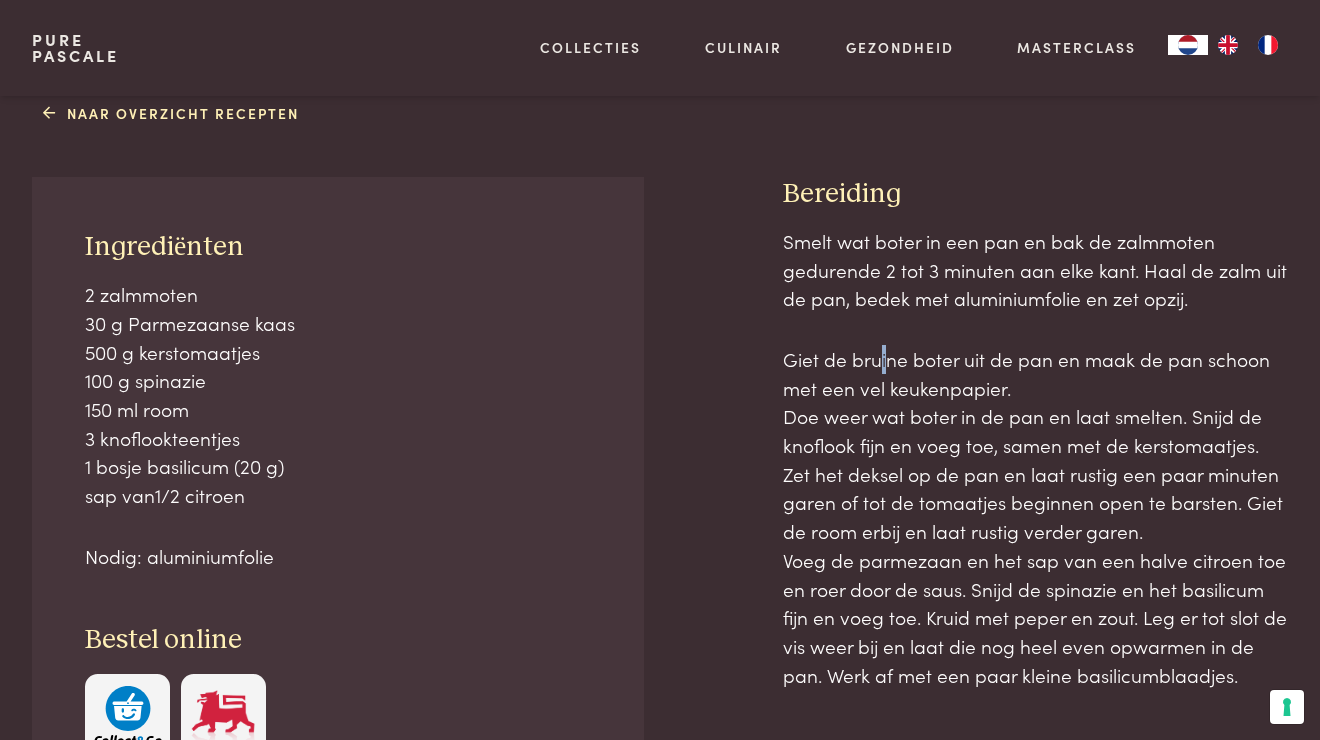 scroll, scrollTop: 737, scrollLeft: 0, axis: vertical 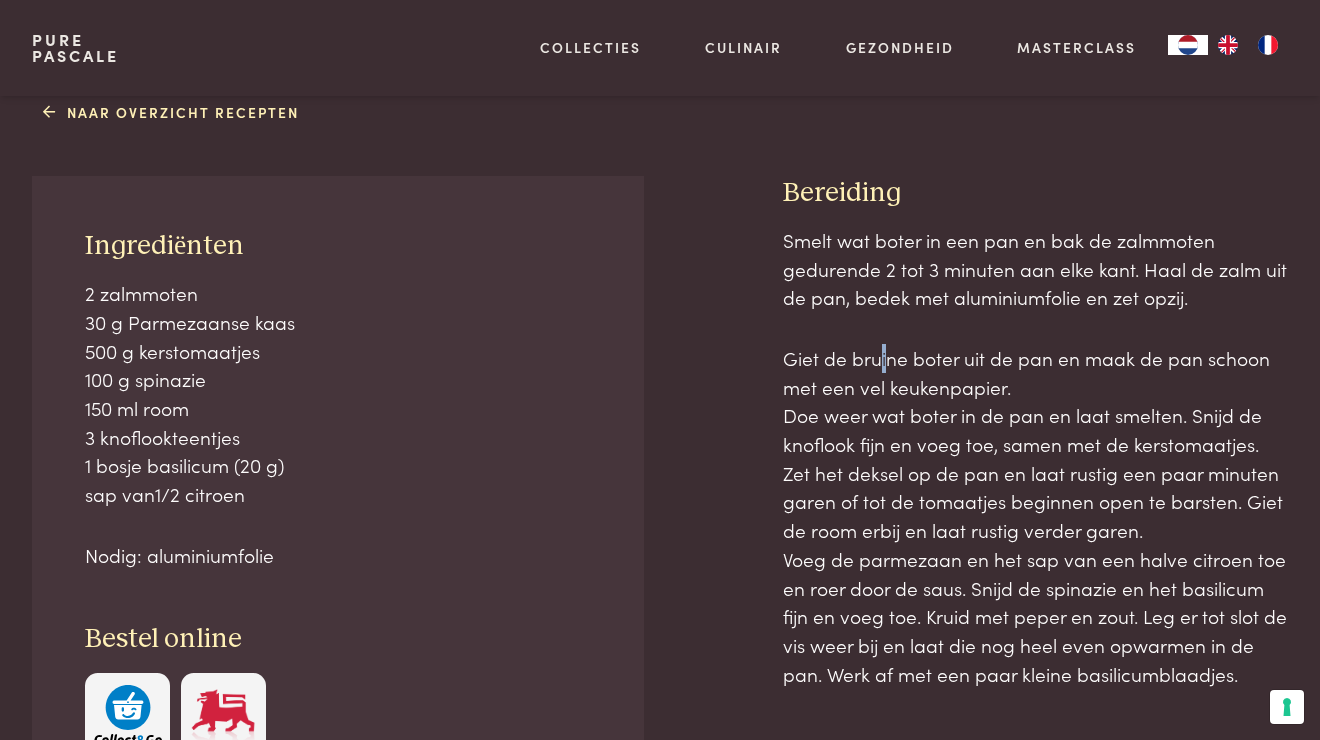 drag, startPoint x: 838, startPoint y: 252, endPoint x: 1239, endPoint y: 674, distance: 582.1383 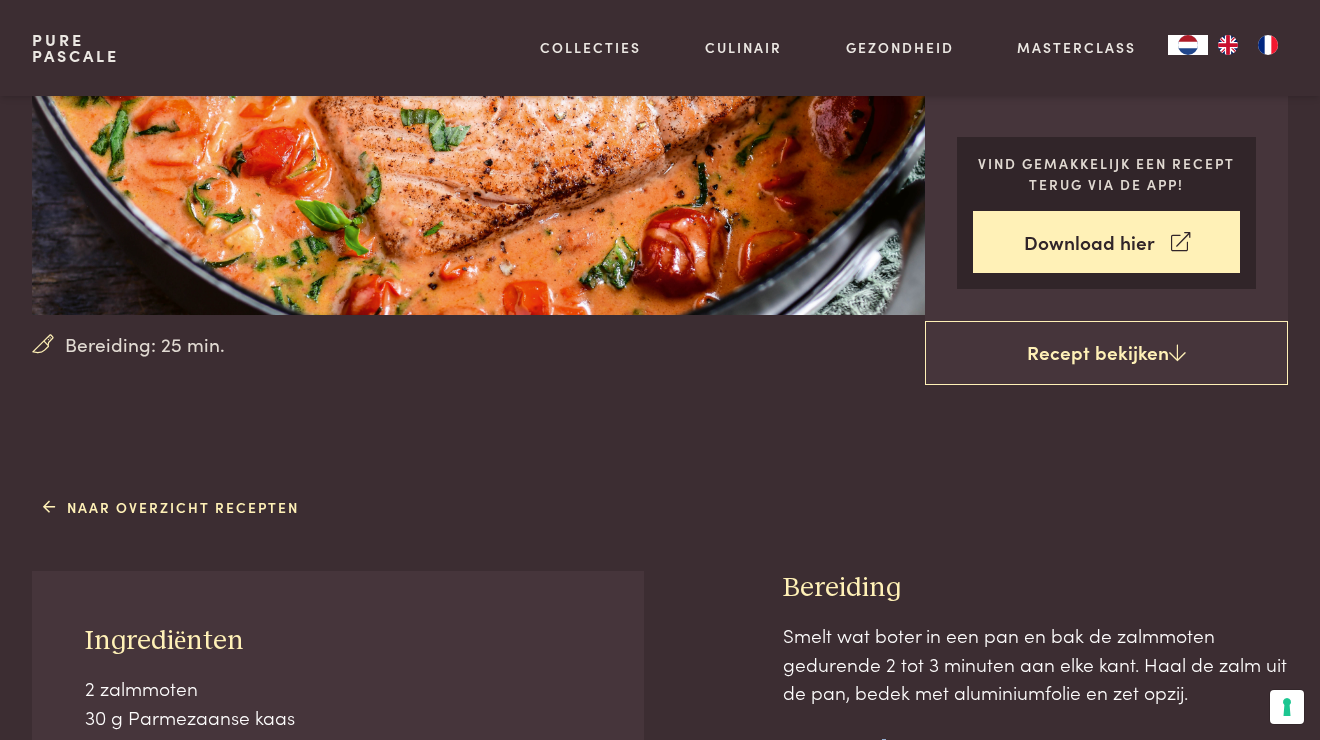 scroll, scrollTop: 290, scrollLeft: 0, axis: vertical 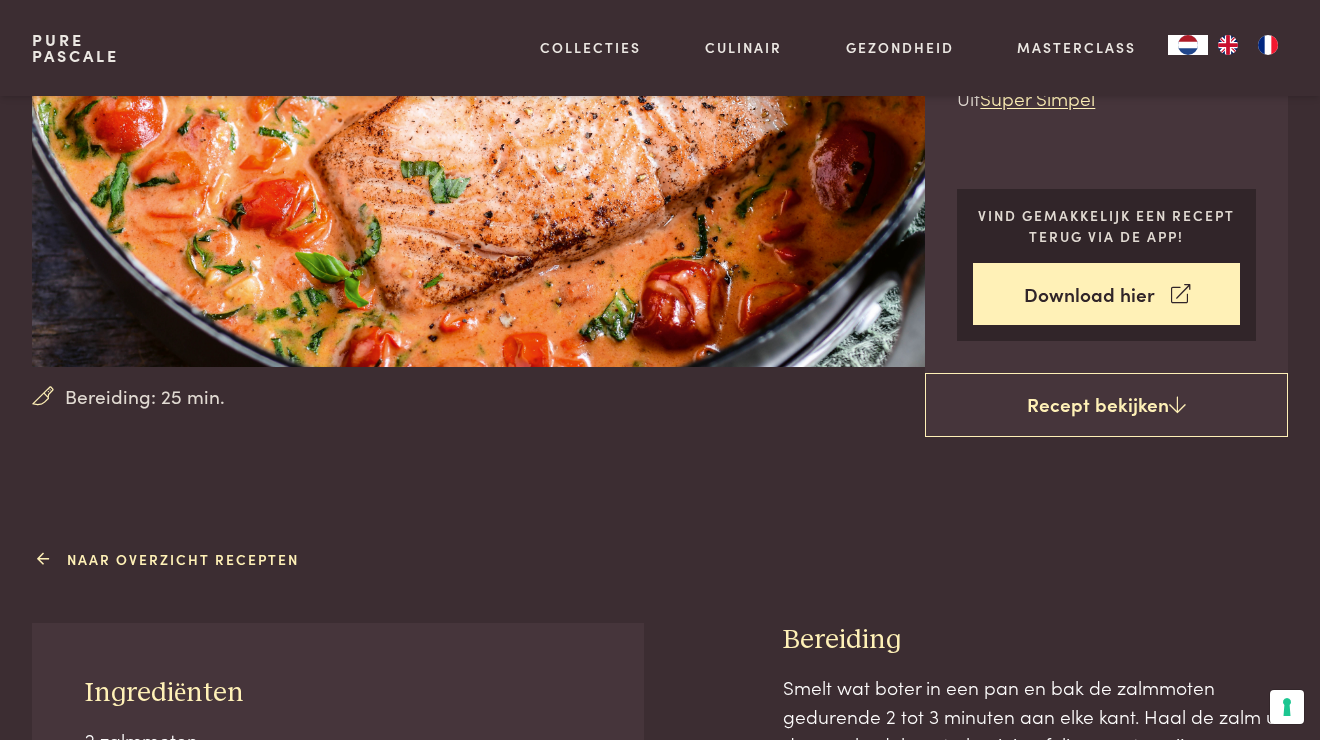 click at bounding box center [44, 559] 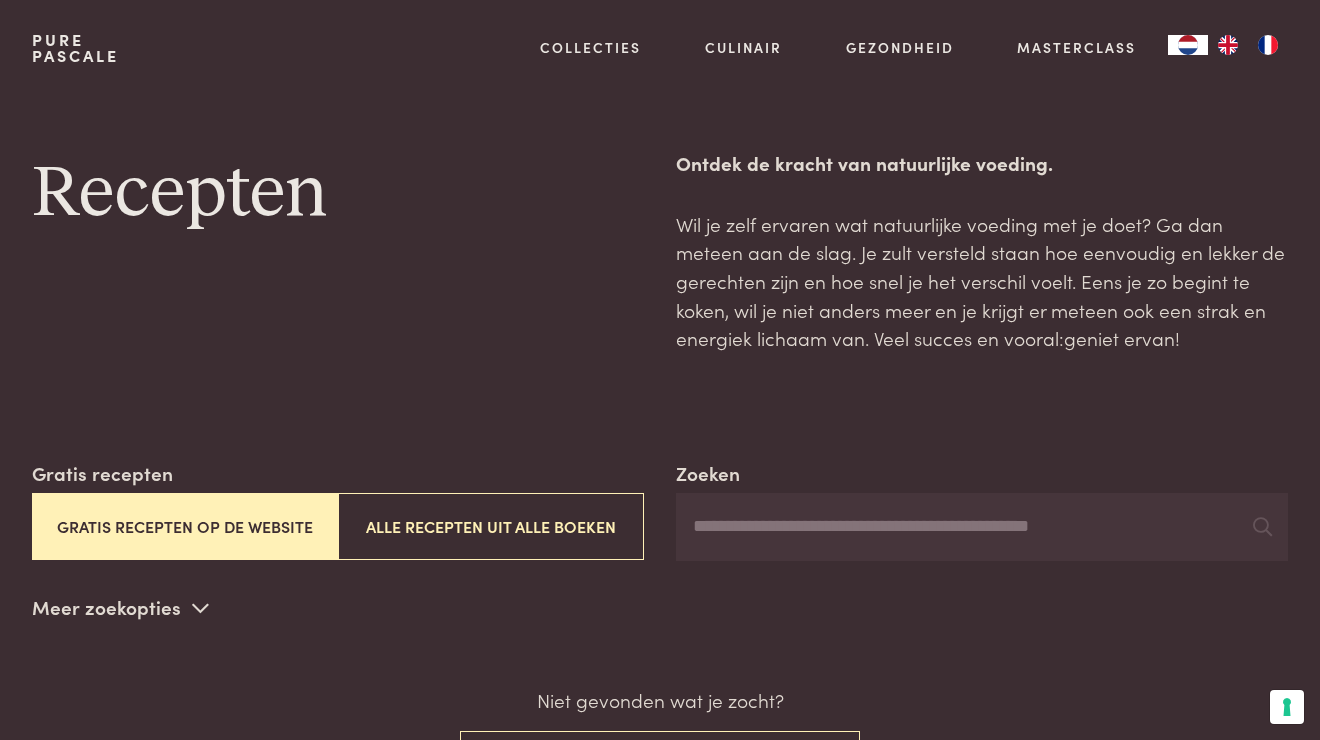 scroll, scrollTop: 0, scrollLeft: 0, axis: both 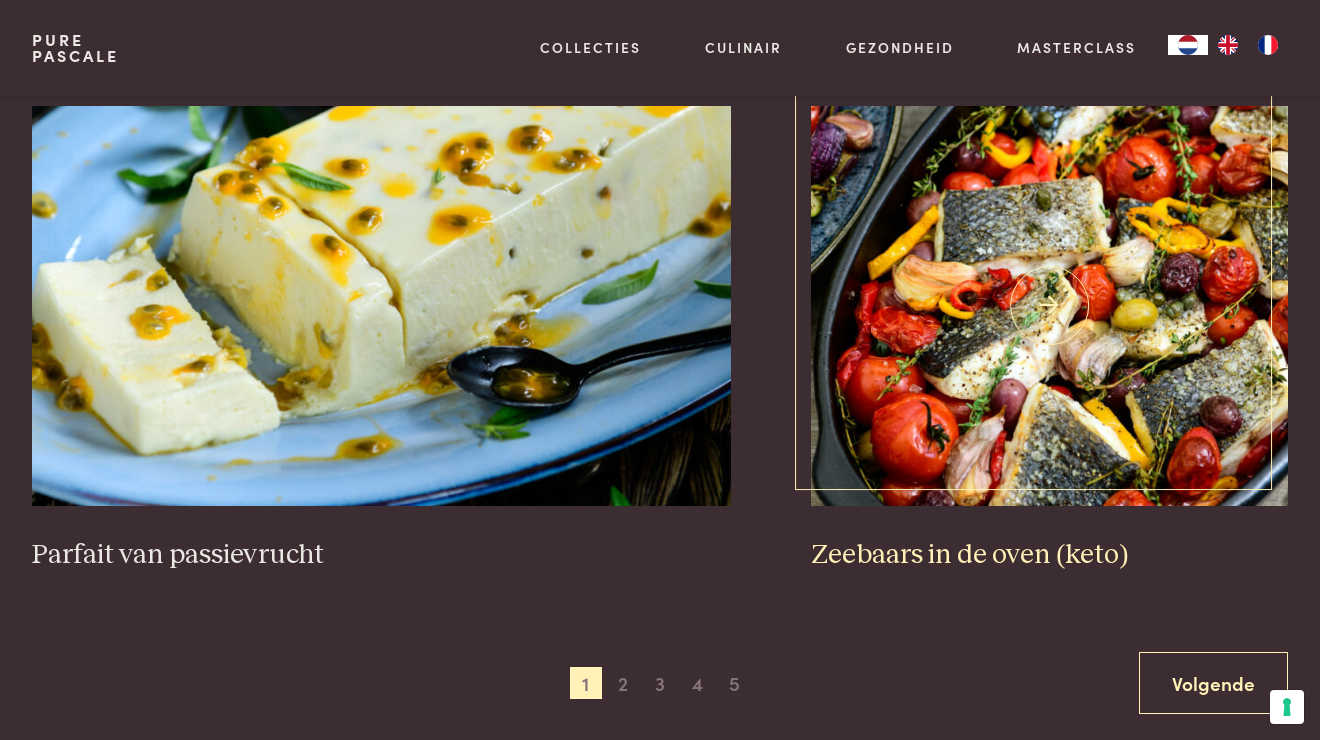 click on "Zeebaars in de oven (keto)" at bounding box center (1049, 555) 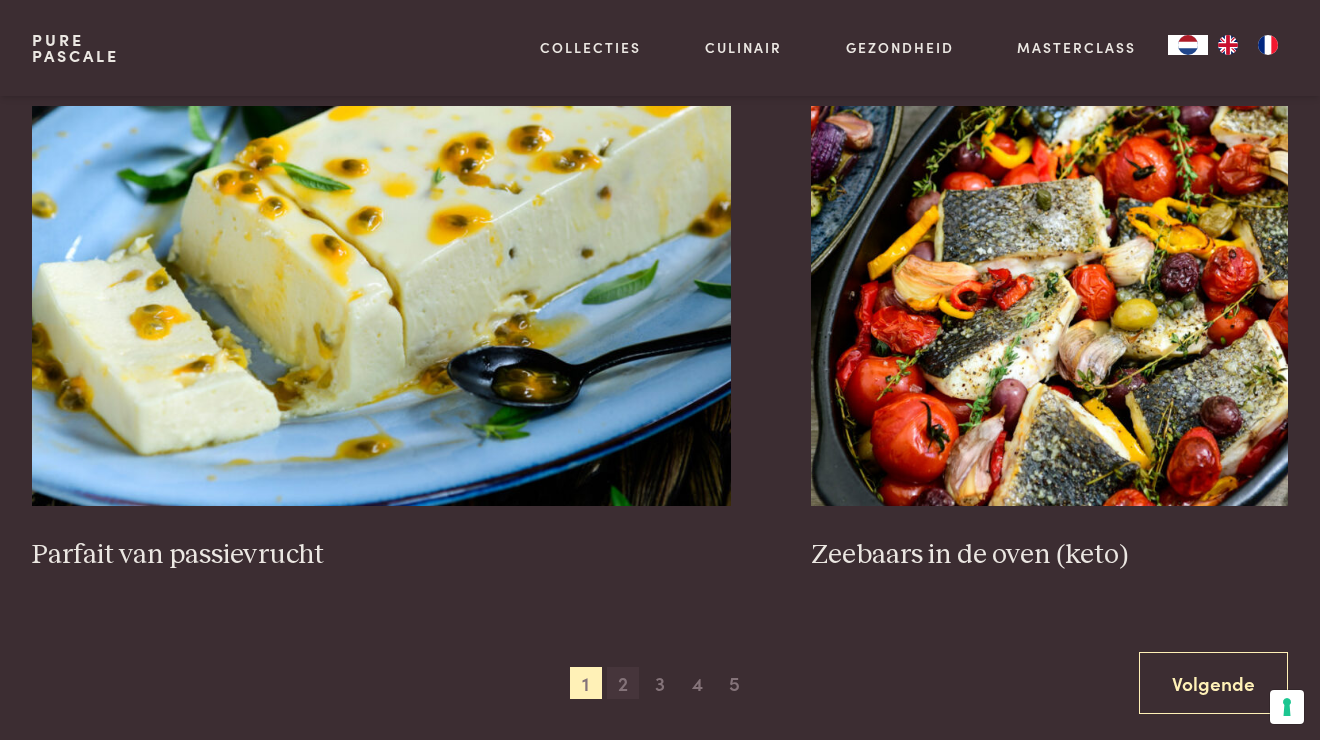 click on "2" at bounding box center [623, 683] 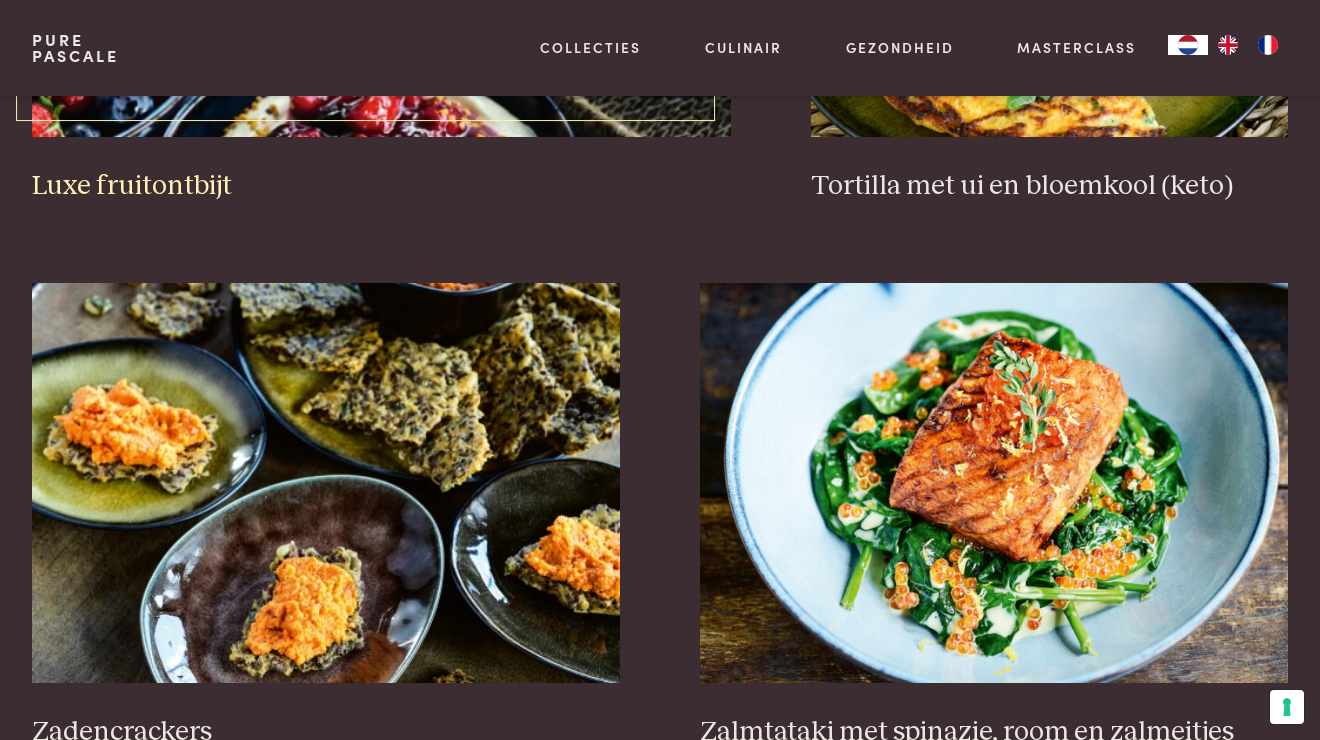 scroll, scrollTop: 2208, scrollLeft: 0, axis: vertical 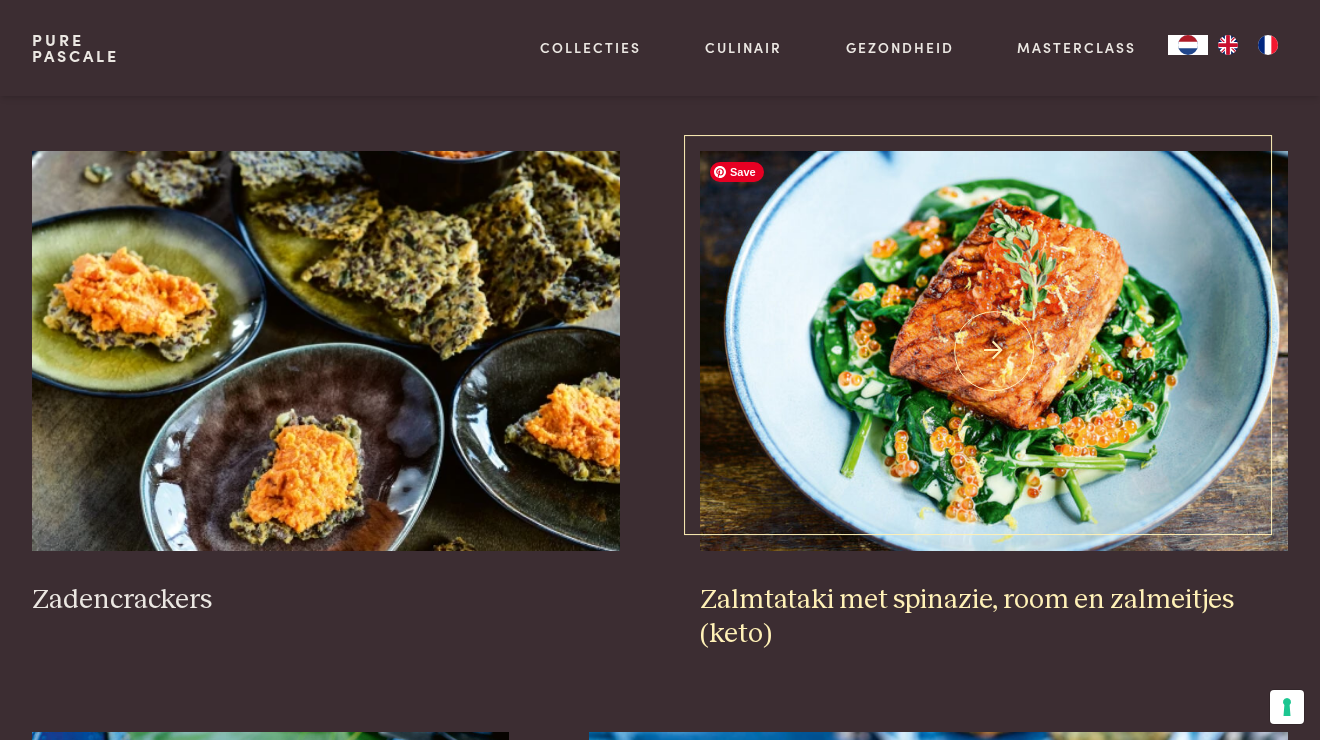 click at bounding box center [994, 351] 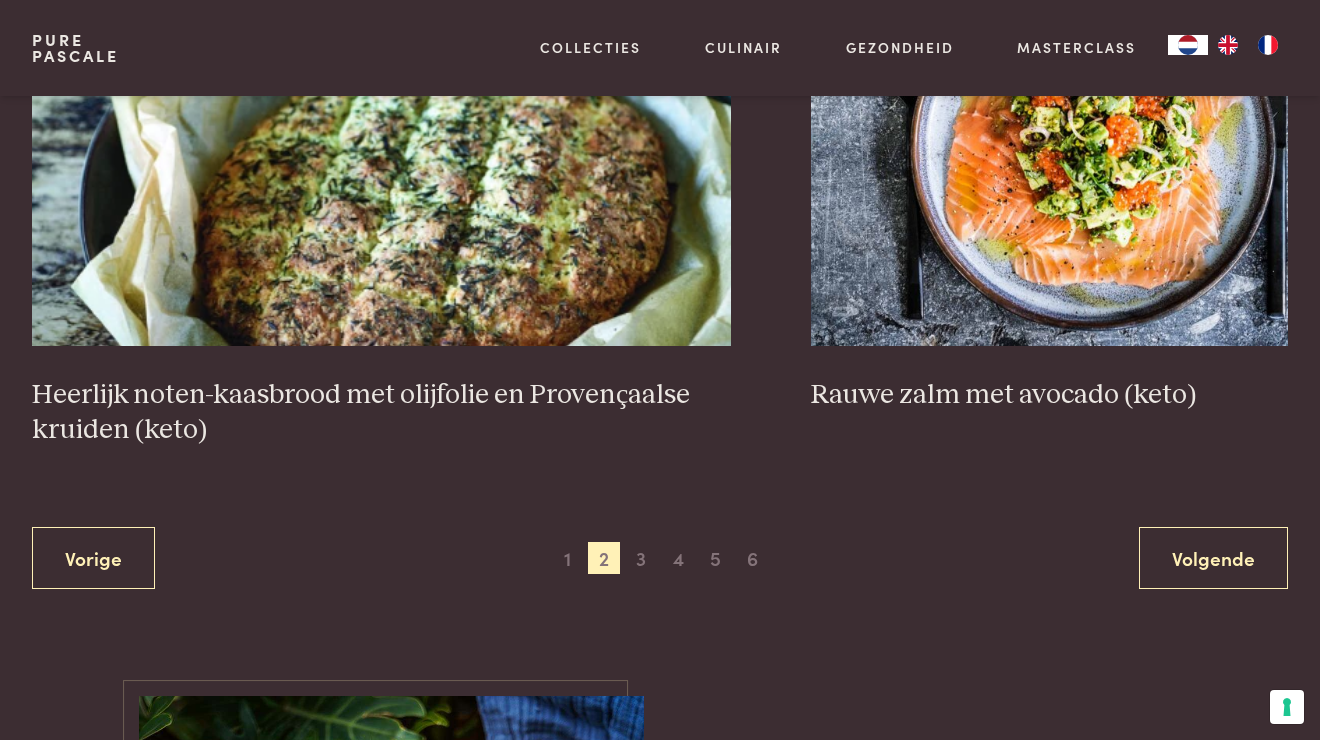 scroll, scrollTop: 3571, scrollLeft: 0, axis: vertical 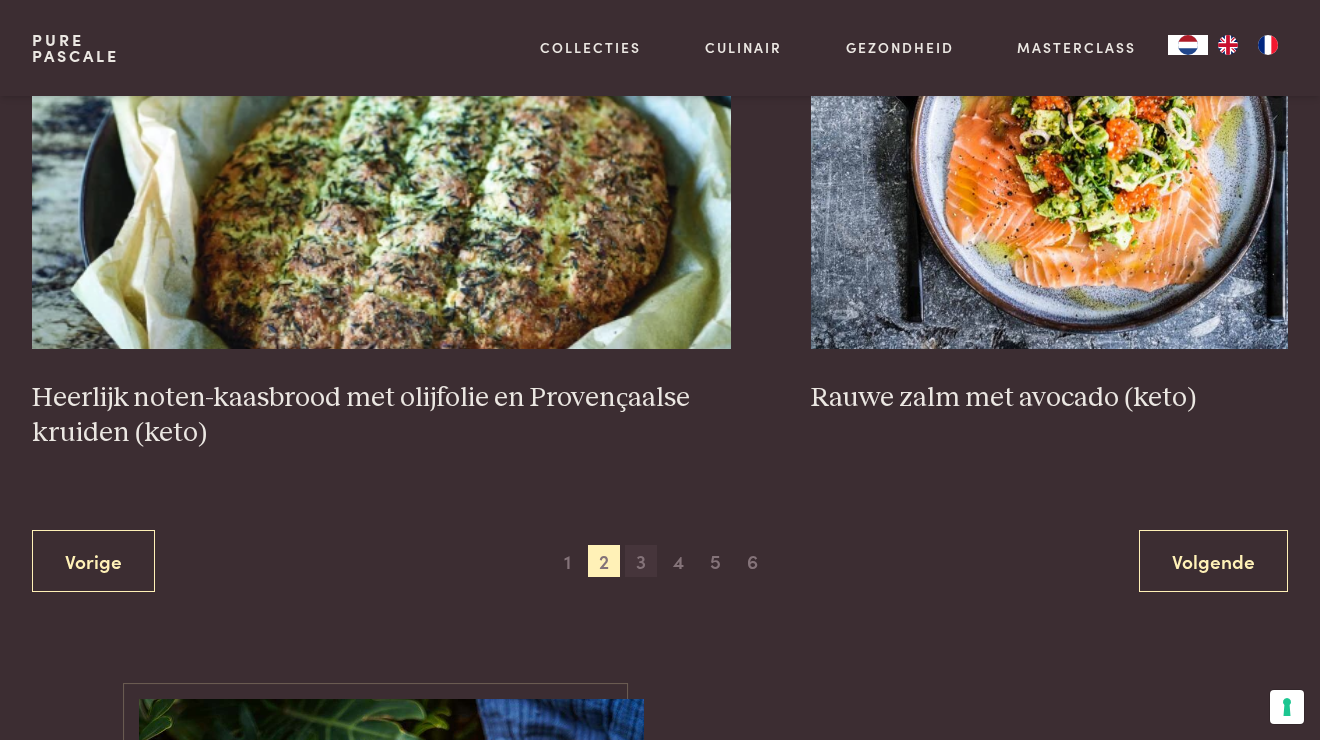 click on "3" at bounding box center [641, 561] 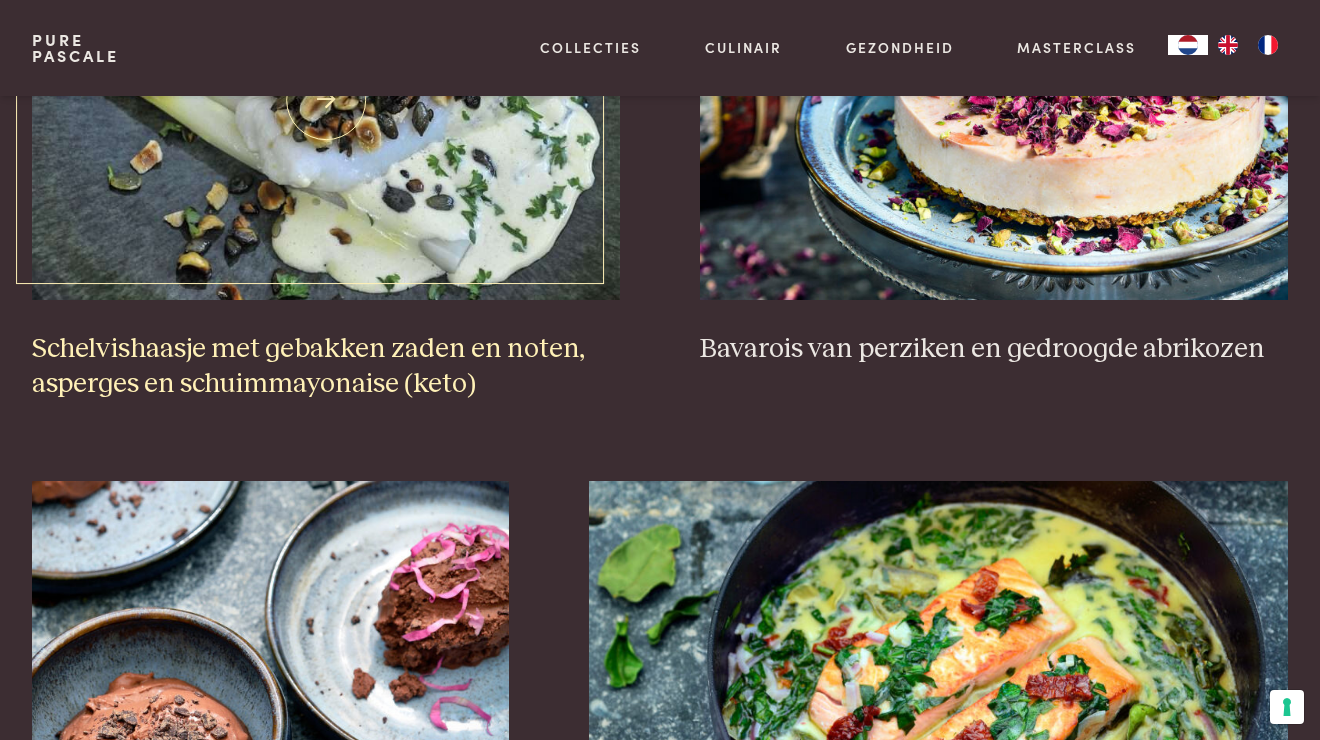 scroll, scrollTop: 1129, scrollLeft: 0, axis: vertical 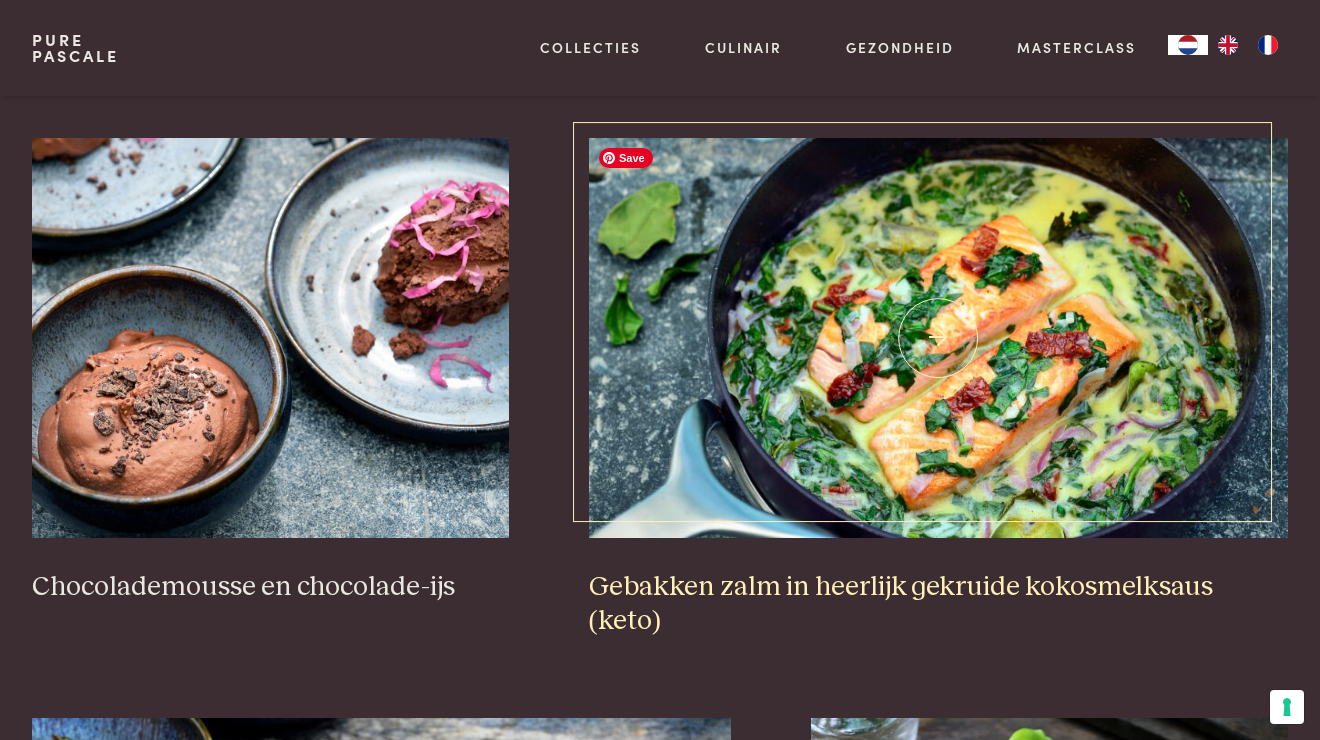 click at bounding box center [939, 338] 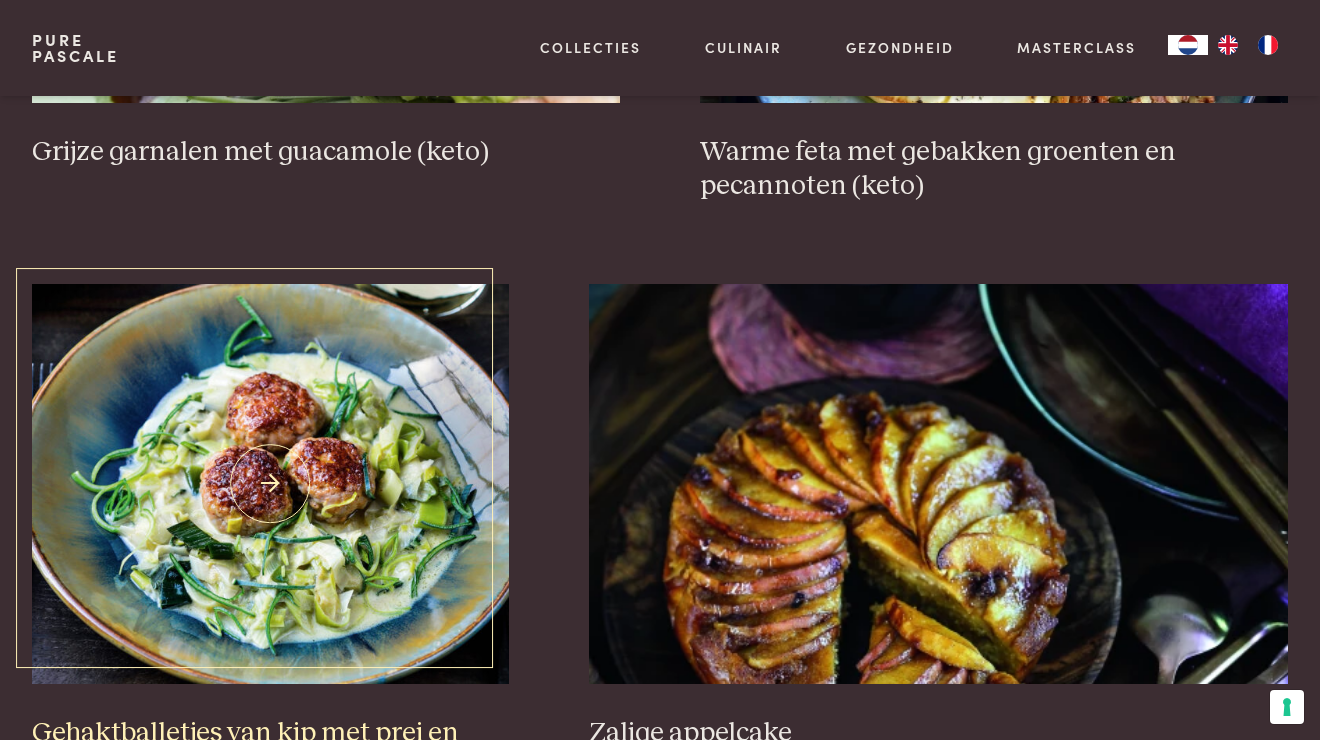 scroll, scrollTop: 2685, scrollLeft: 0, axis: vertical 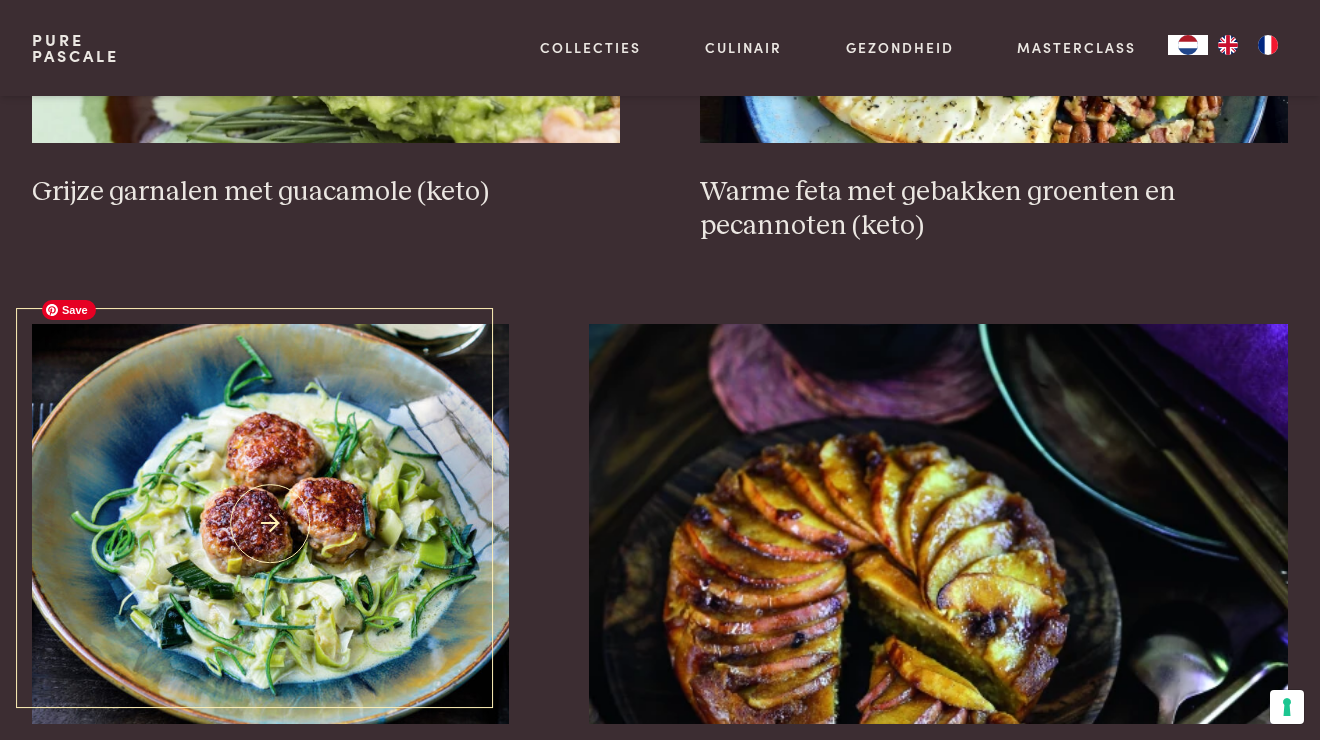click at bounding box center [270, 524] 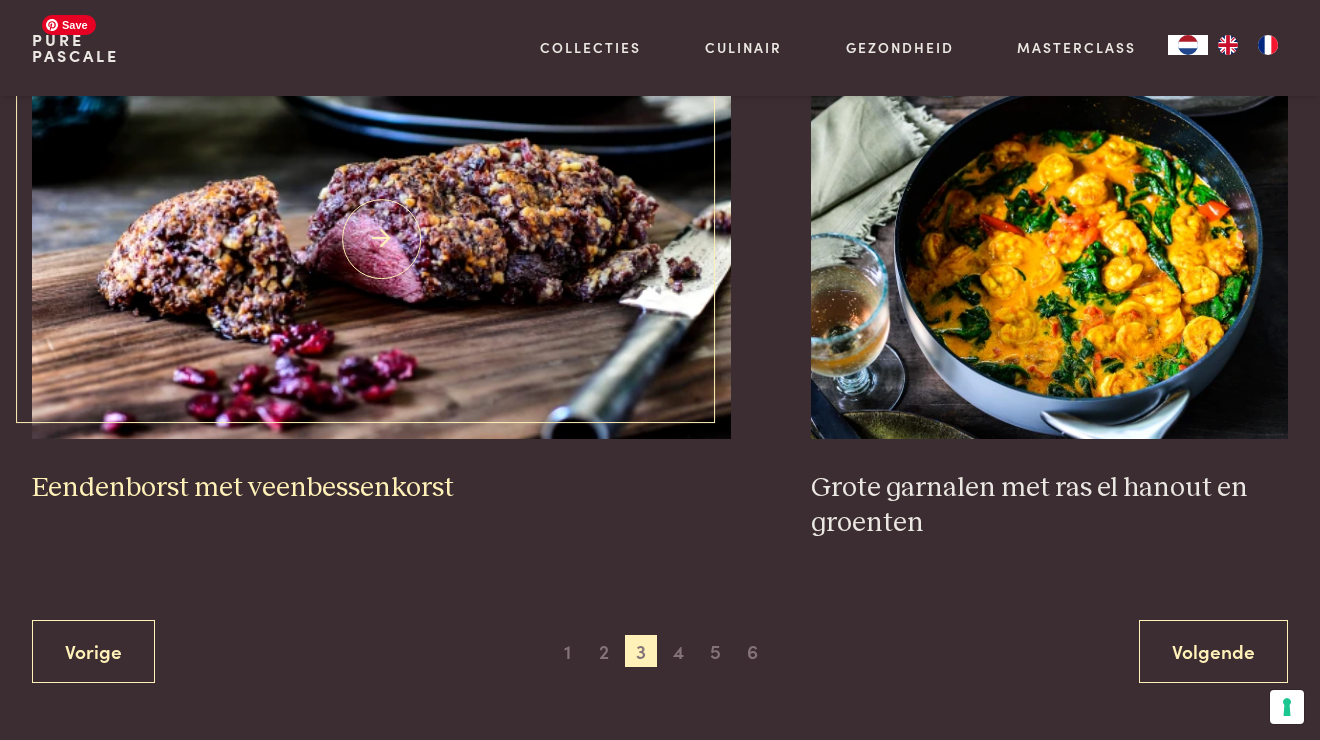 scroll, scrollTop: 3598, scrollLeft: 0, axis: vertical 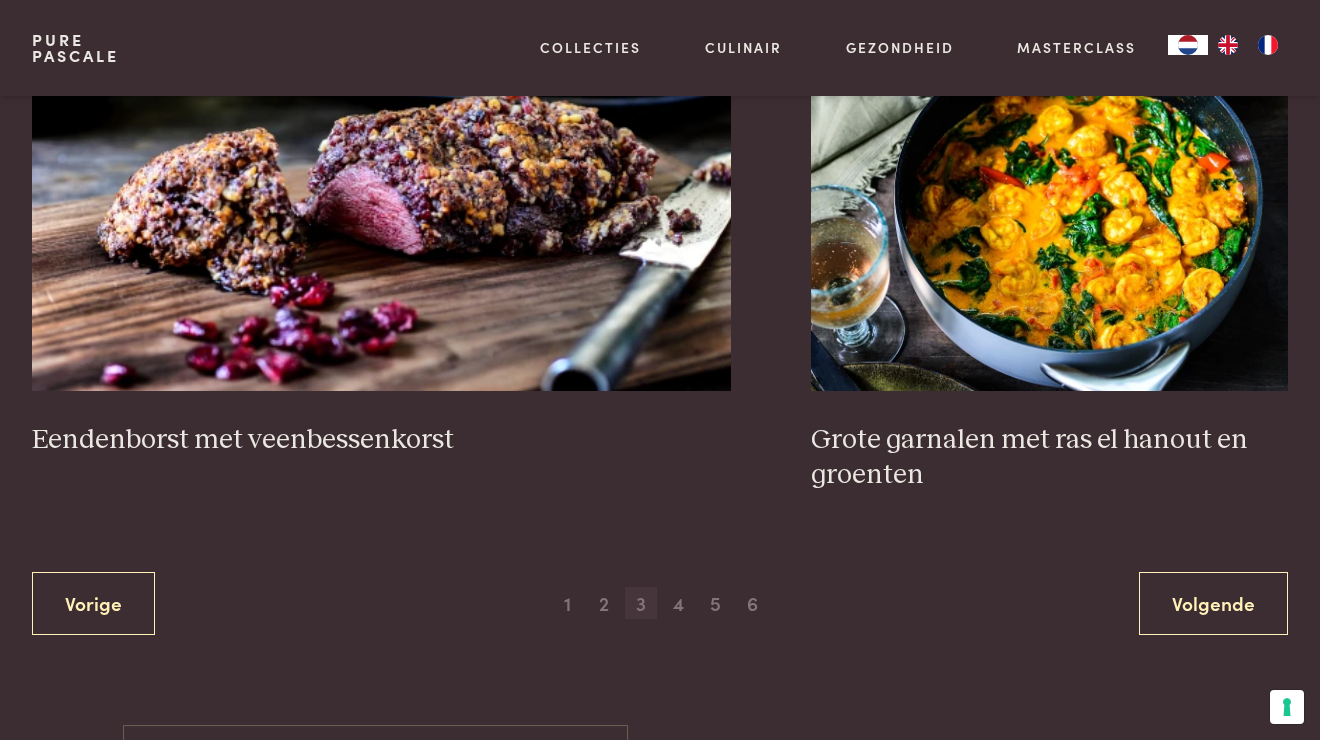 click on "3" at bounding box center (641, 603) 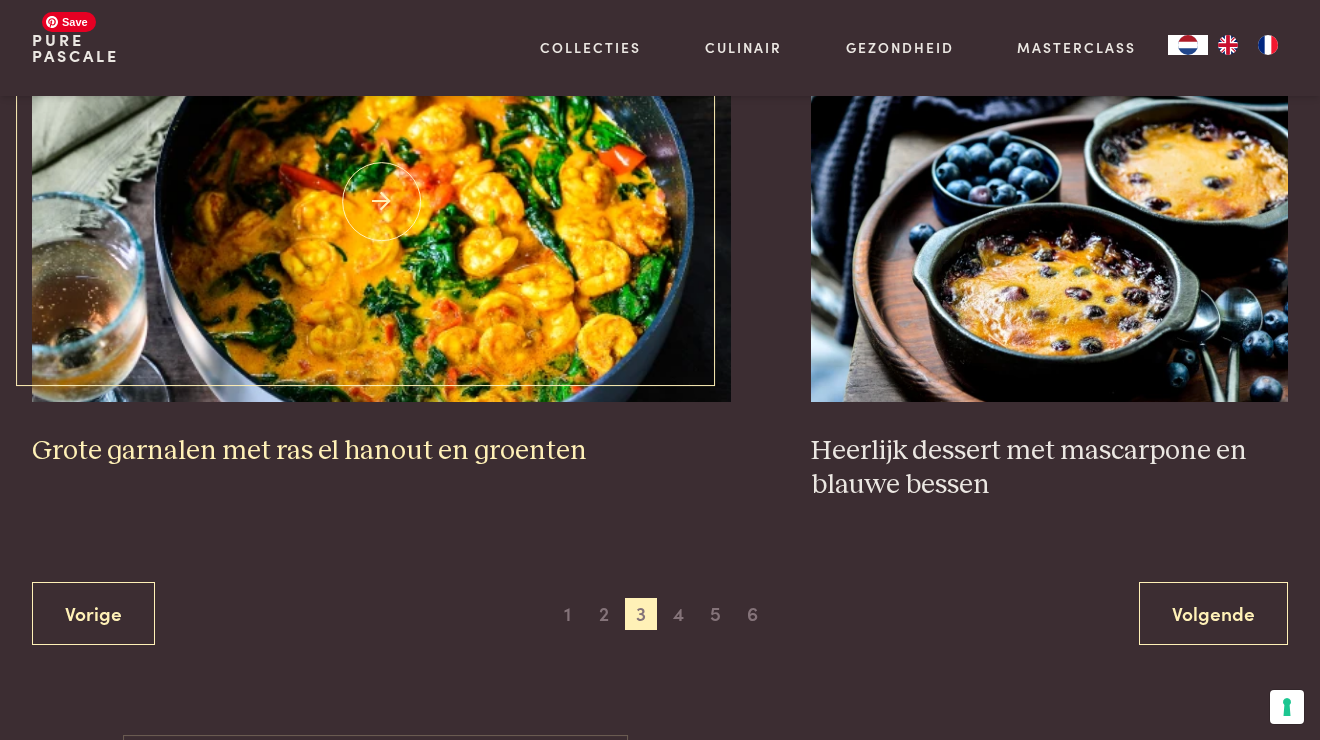 scroll, scrollTop: 3495, scrollLeft: 0, axis: vertical 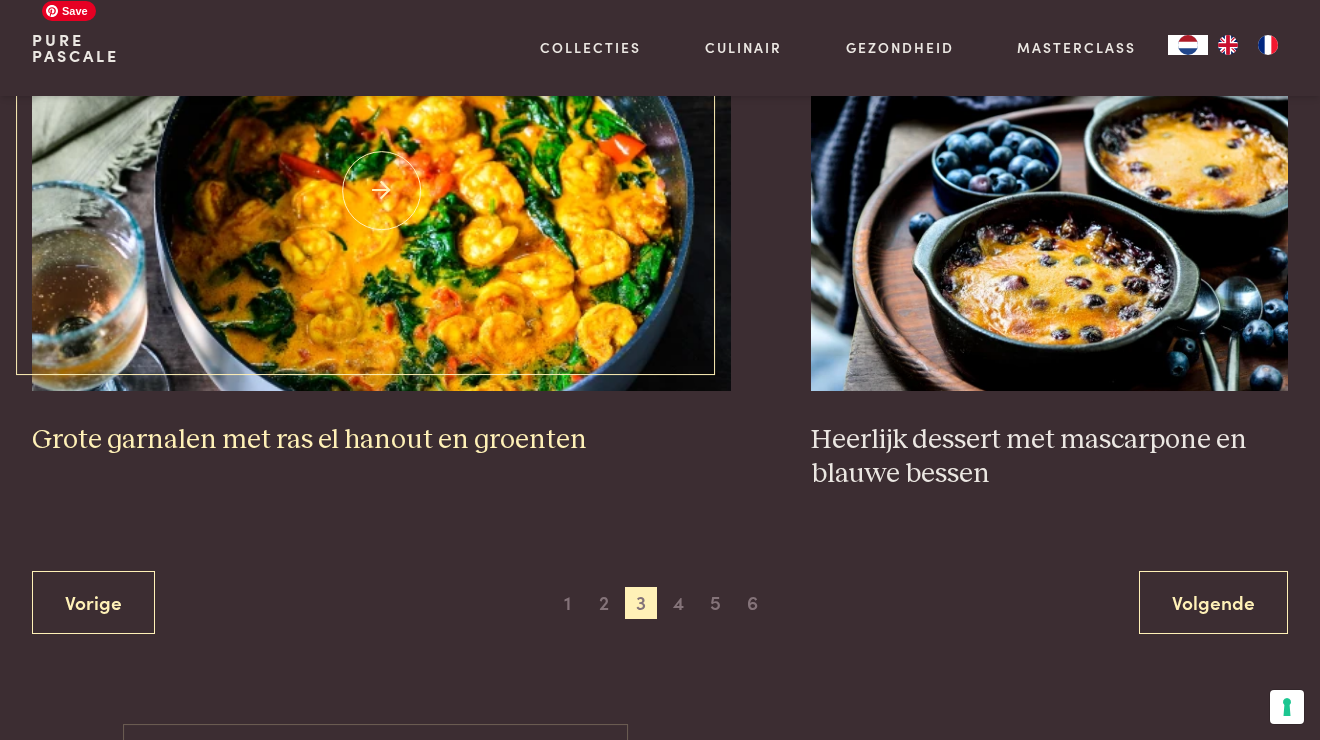 click at bounding box center (382, 191) 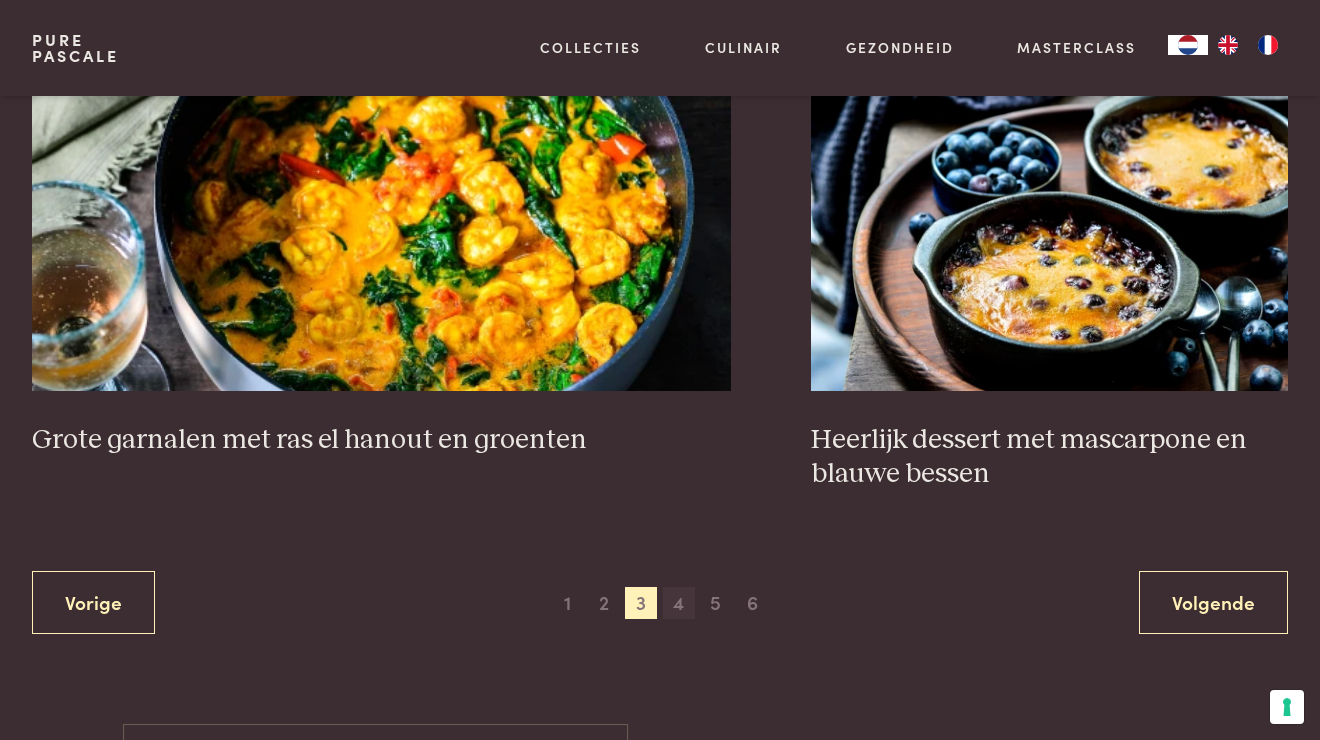 click on "4" at bounding box center (679, 603) 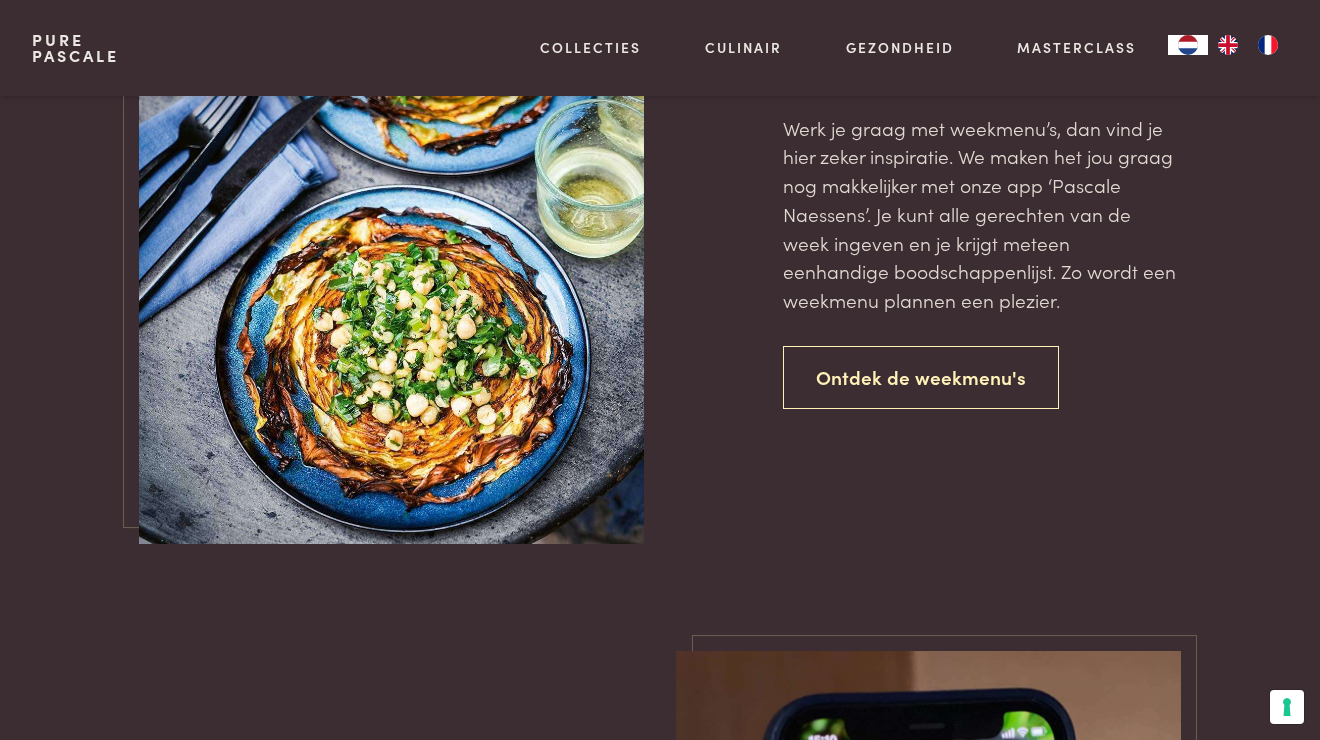 scroll, scrollTop: 4435, scrollLeft: 0, axis: vertical 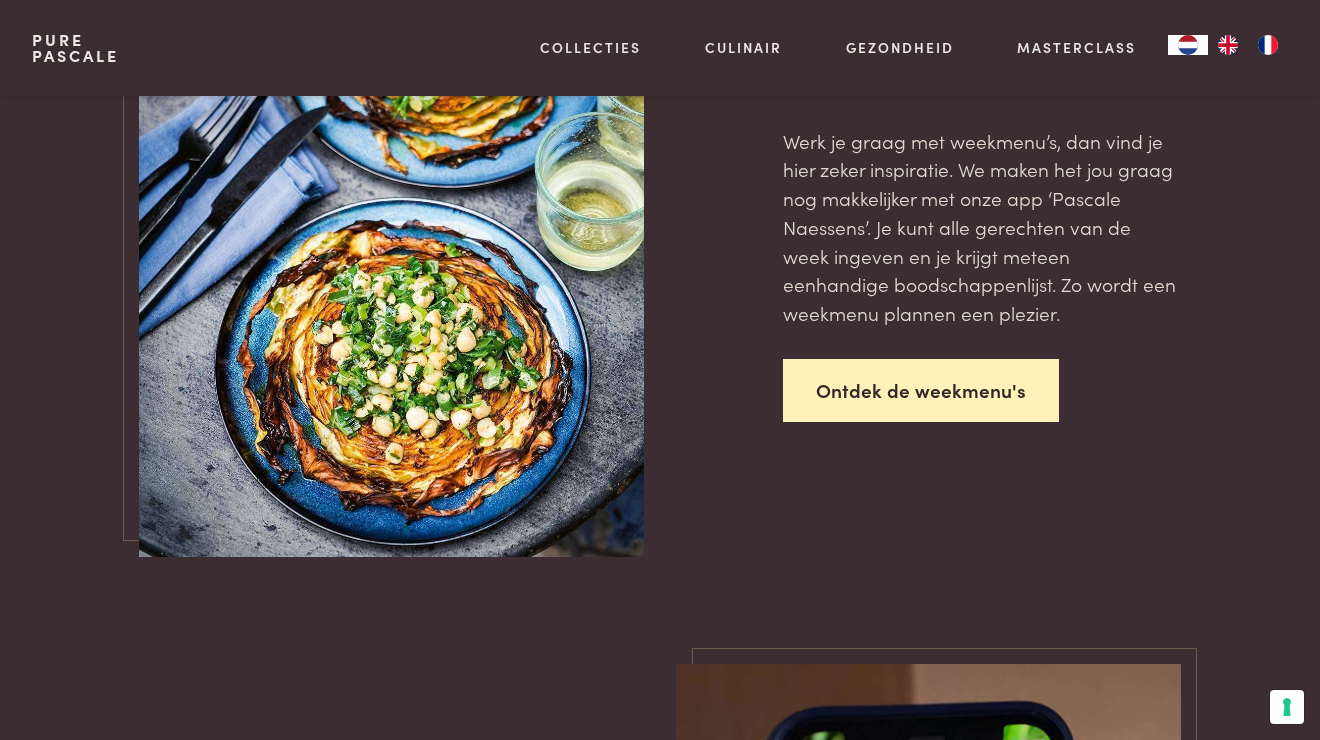 click on "Ontdek de weekmenu's" at bounding box center (921, 390) 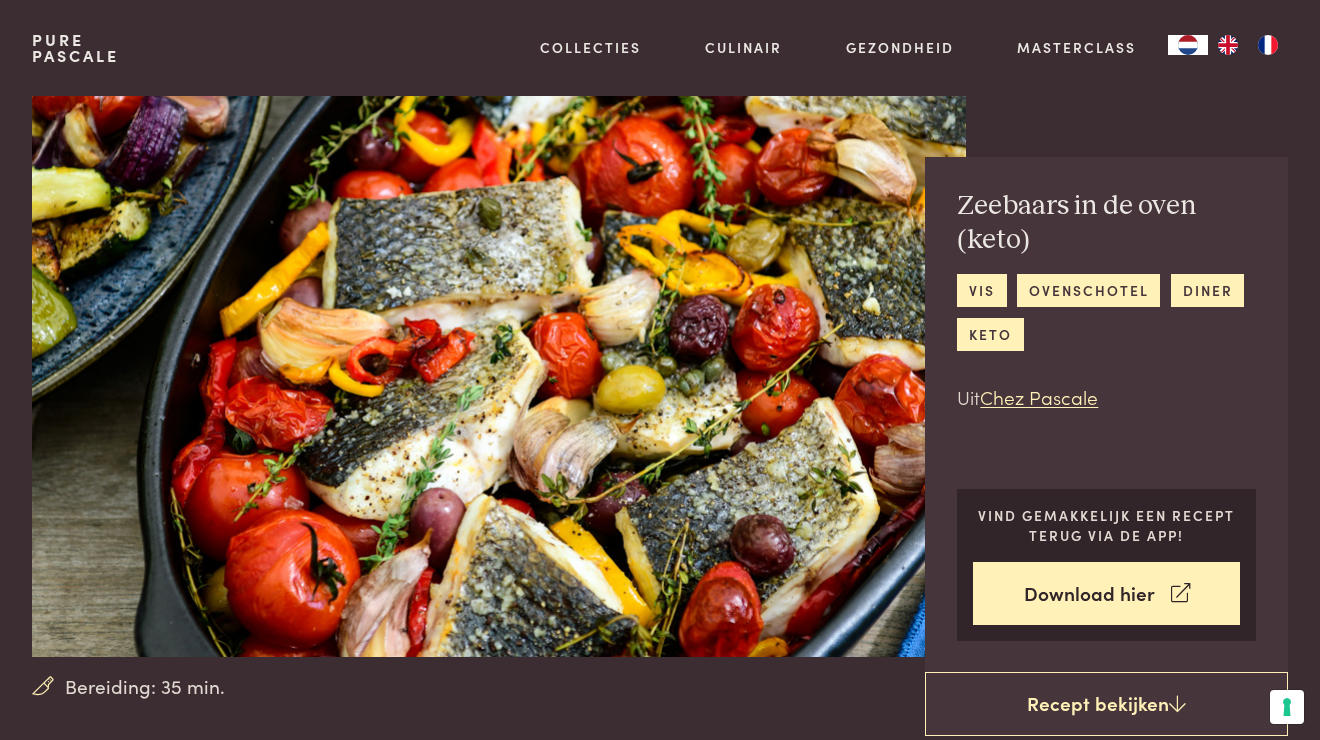 scroll, scrollTop: 0, scrollLeft: 0, axis: both 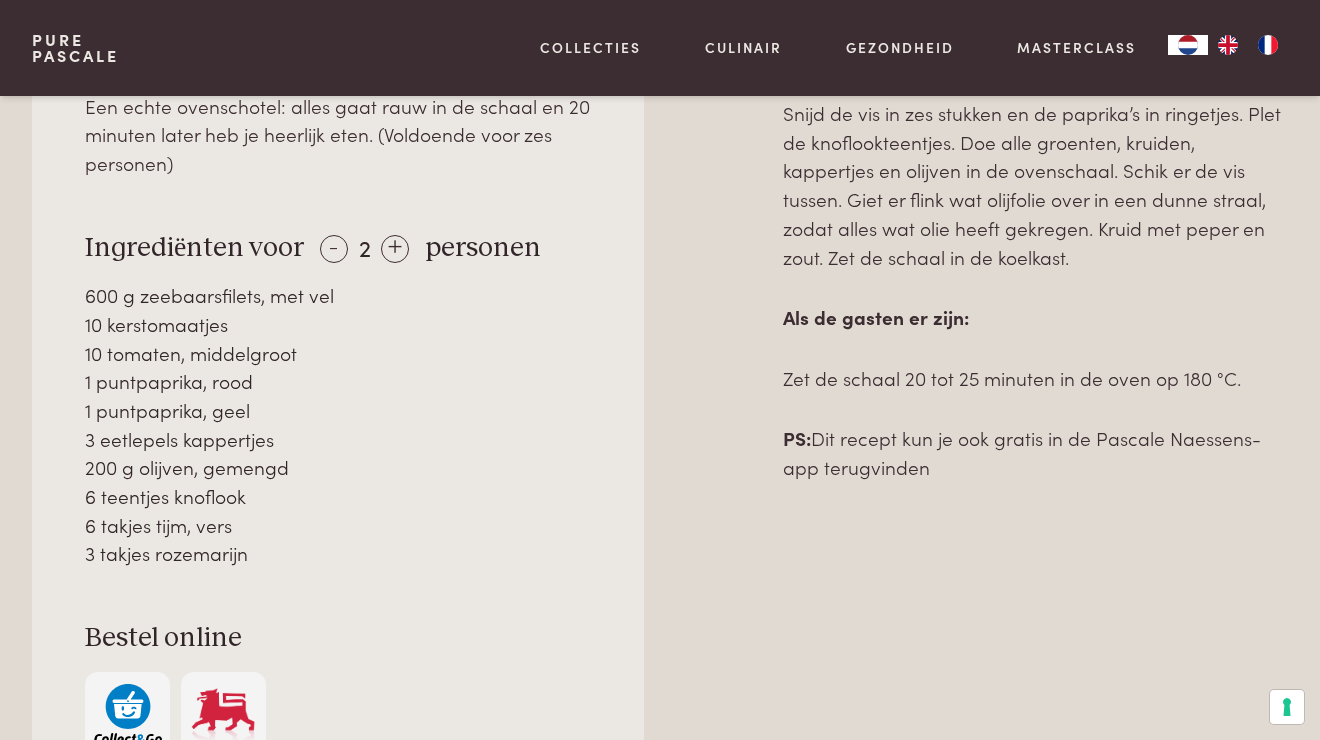 drag, startPoint x: 166, startPoint y: 321, endPoint x: 270, endPoint y: 552, distance: 253.3318 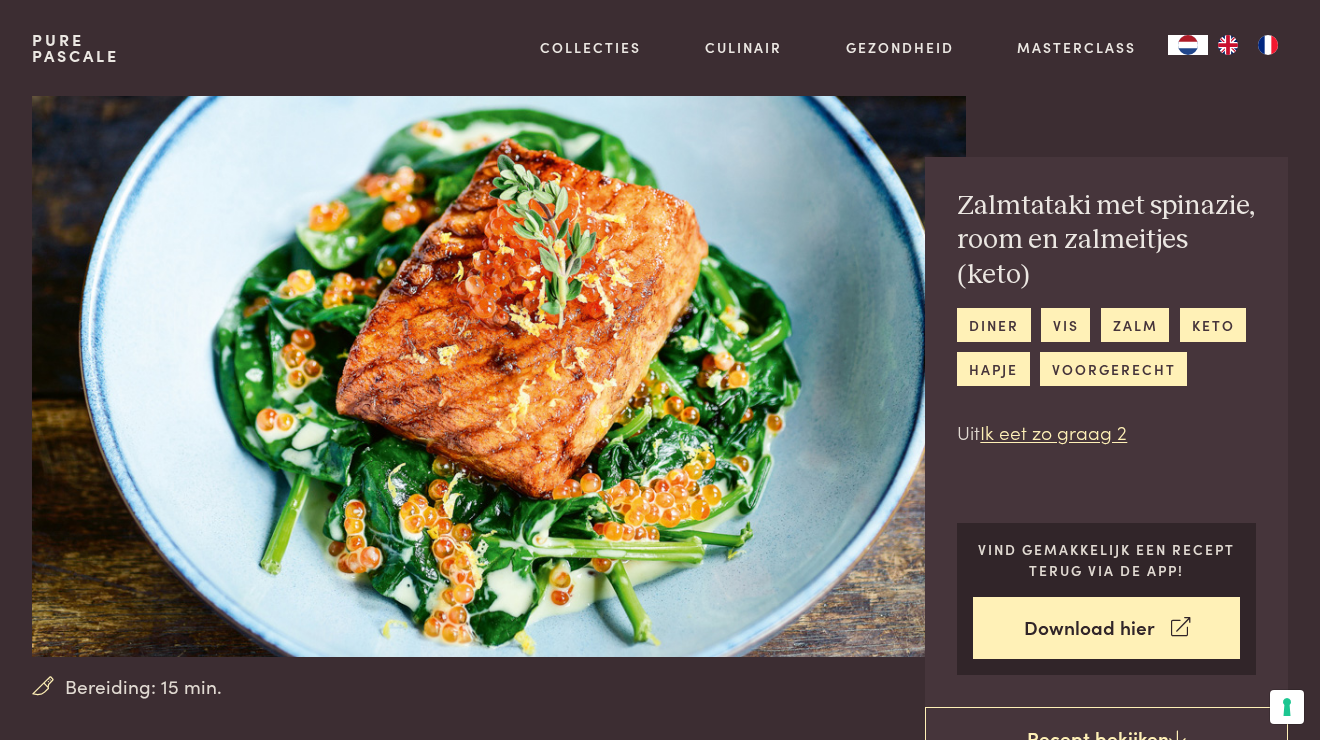 scroll, scrollTop: 0, scrollLeft: 0, axis: both 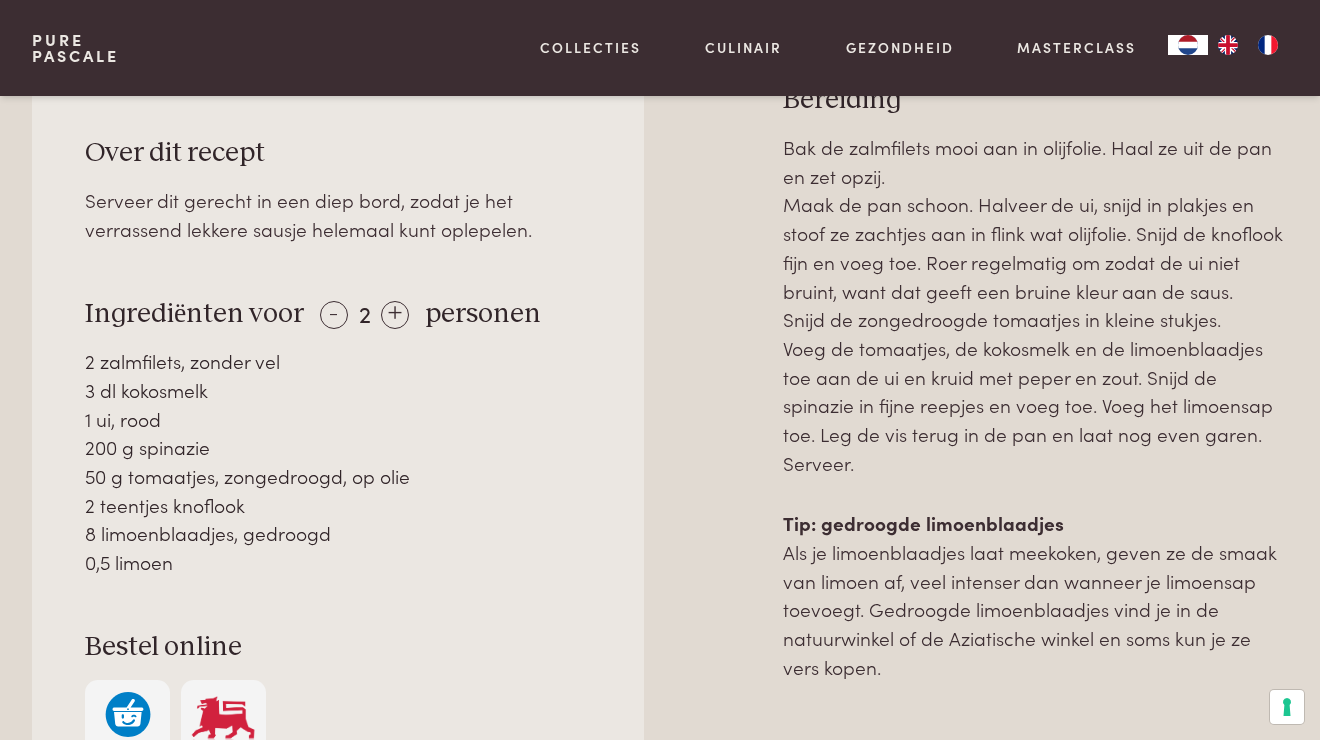 drag, startPoint x: 140, startPoint y: 391, endPoint x: 288, endPoint y: 560, distance: 224.64417 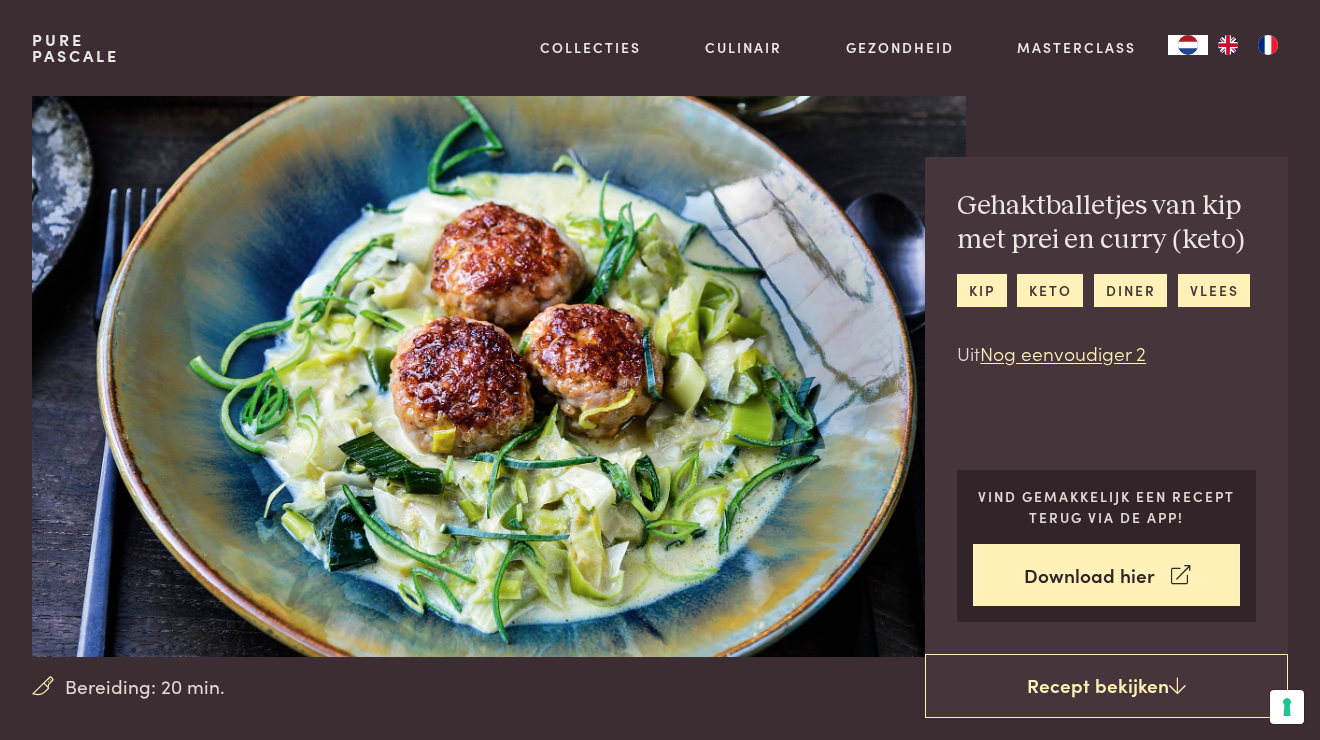 scroll, scrollTop: 0, scrollLeft: 0, axis: both 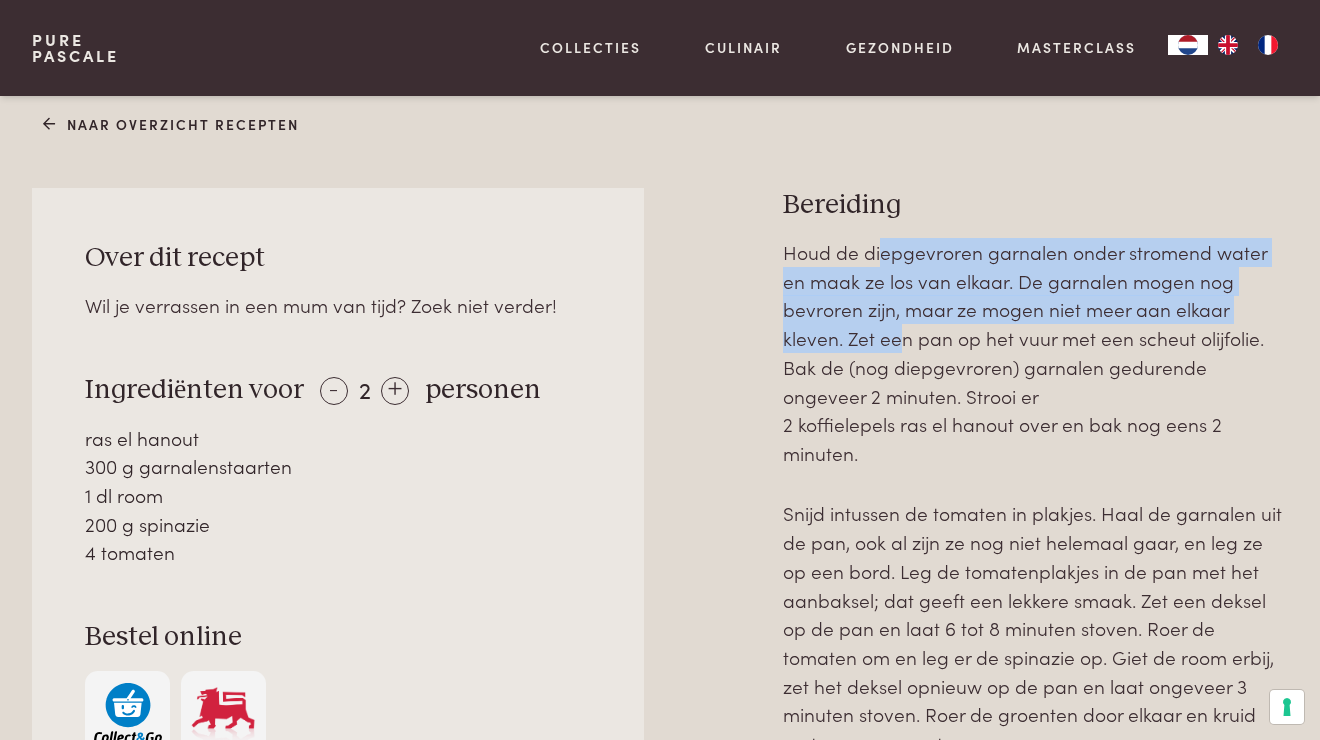 drag, startPoint x: 878, startPoint y: 263, endPoint x: 745, endPoint y: 217, distance: 140.73024 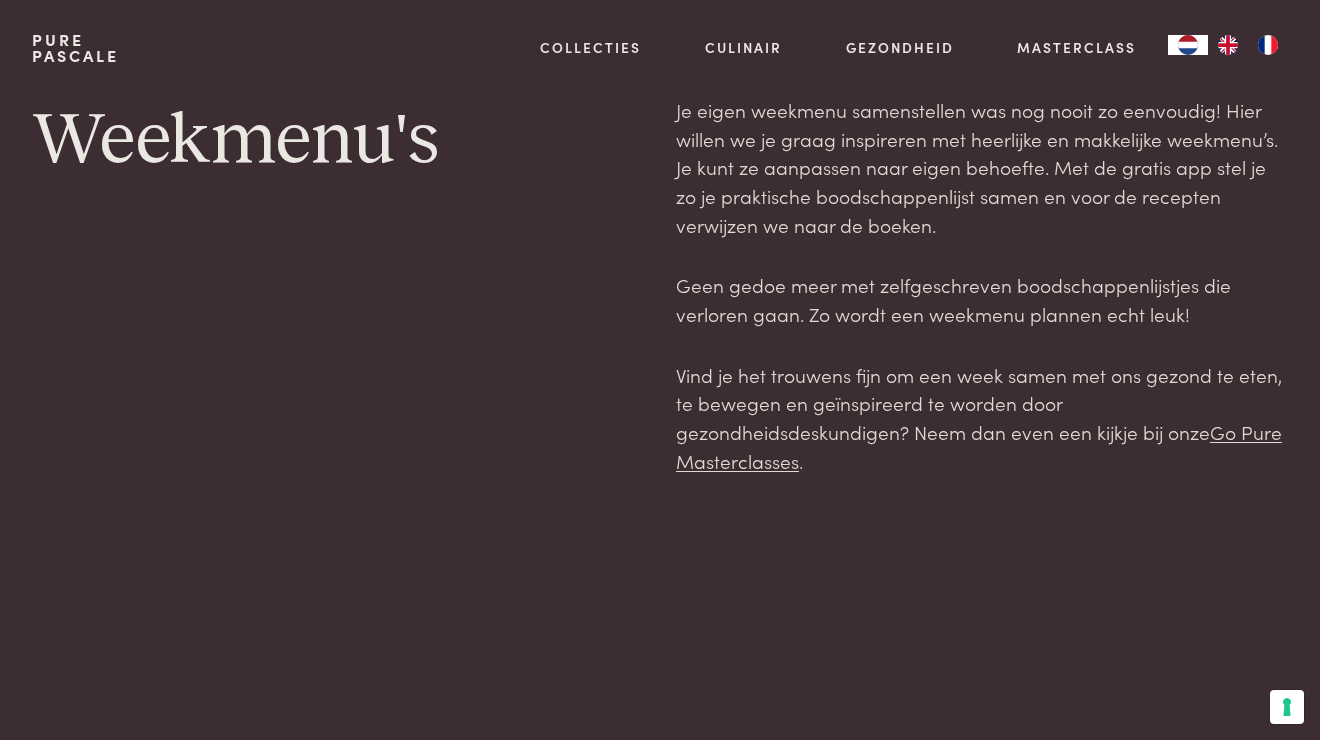 scroll, scrollTop: 0, scrollLeft: 0, axis: both 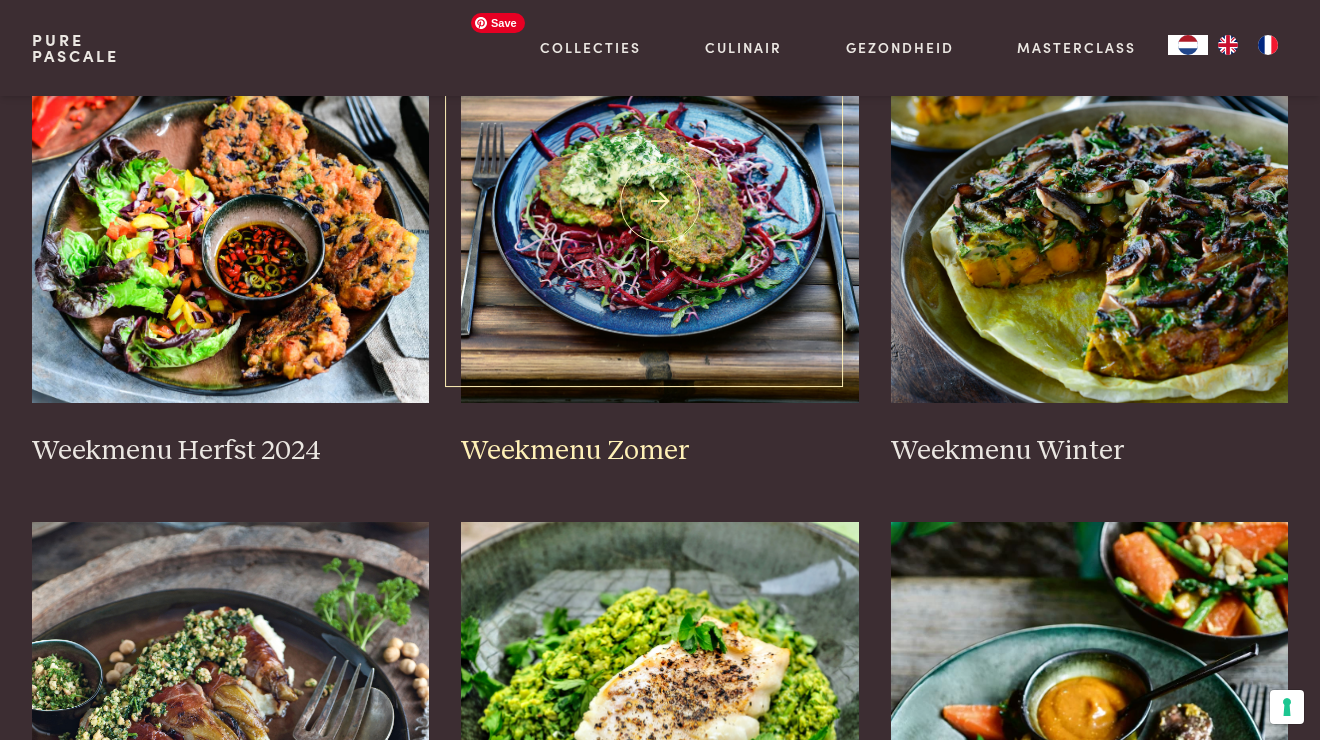 click at bounding box center (660, 203) 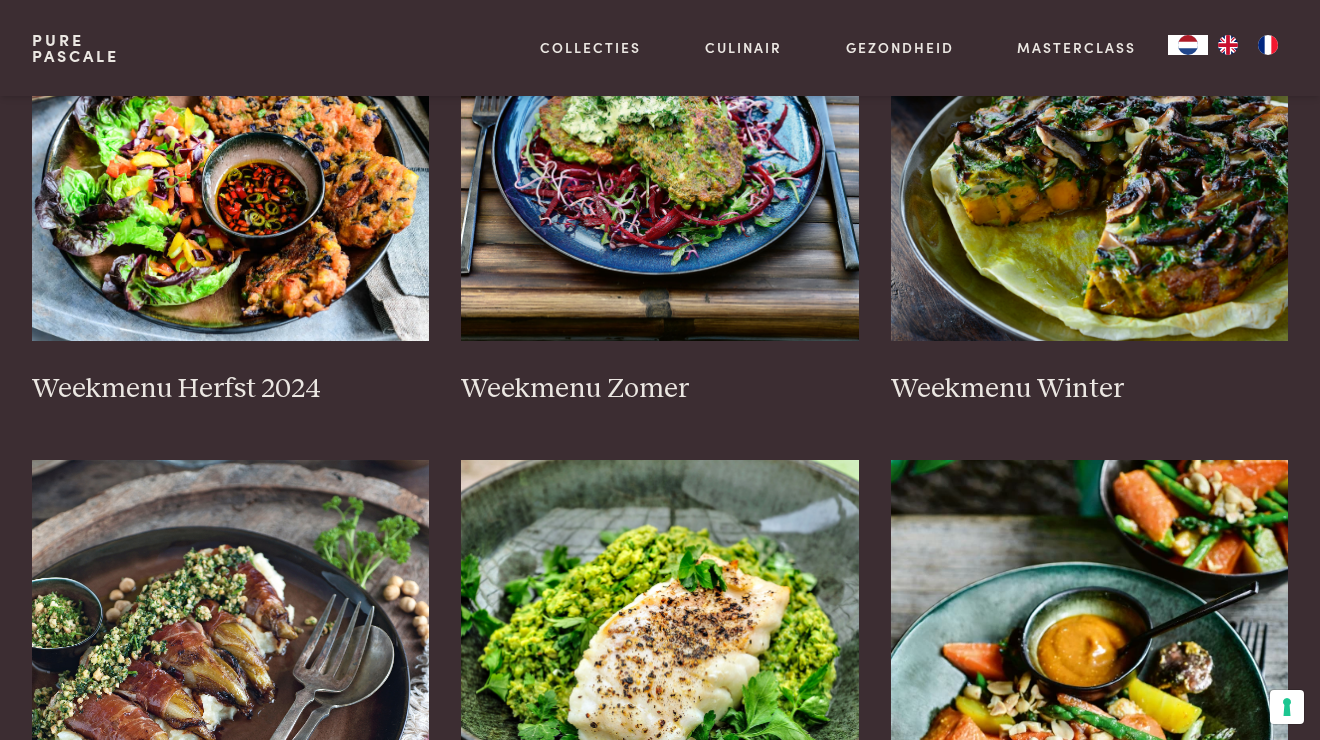 scroll, scrollTop: 990, scrollLeft: 0, axis: vertical 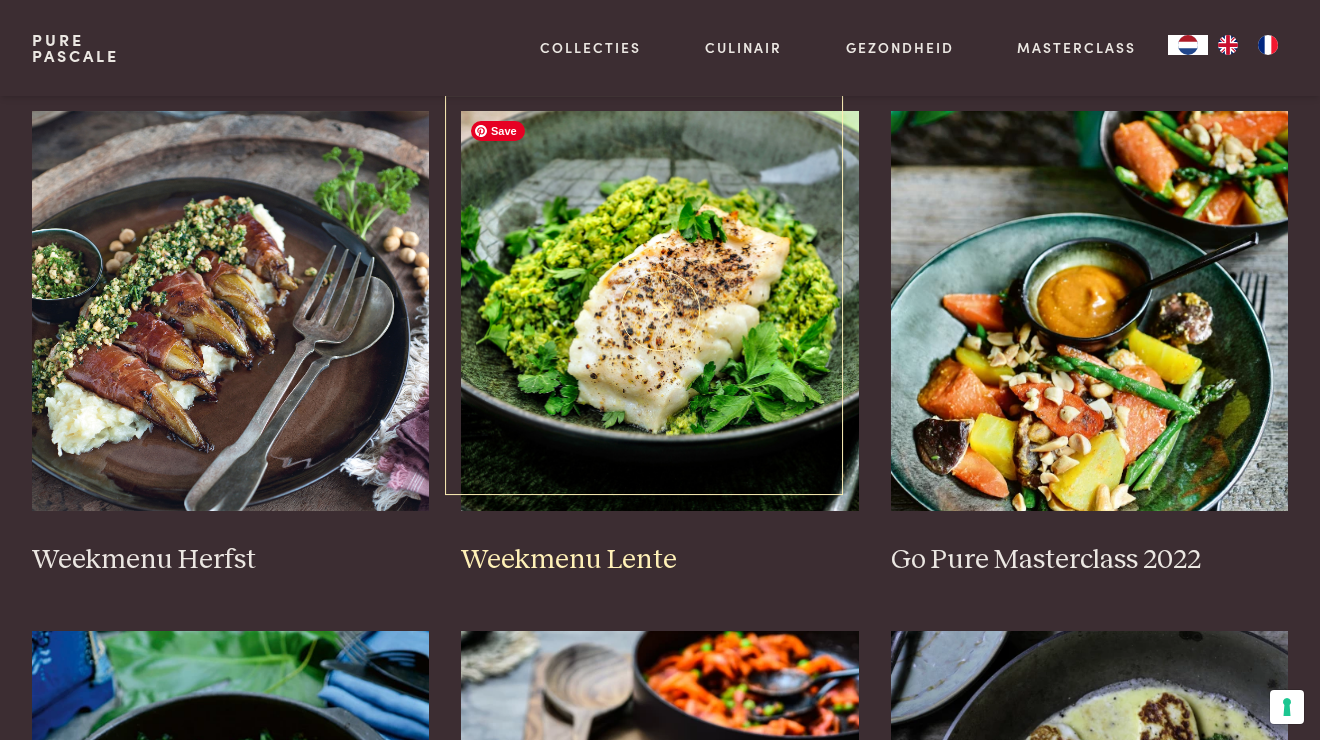 click at bounding box center [660, 311] 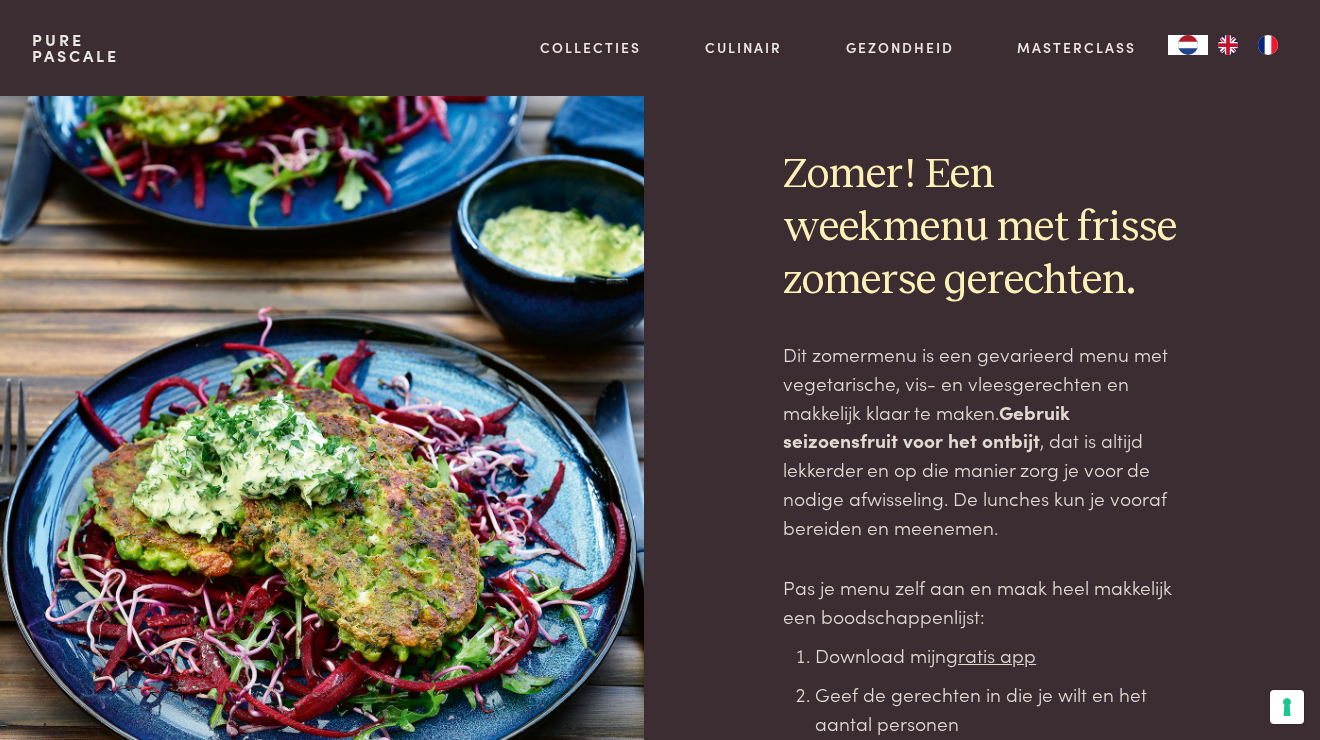 scroll, scrollTop: 0, scrollLeft: 0, axis: both 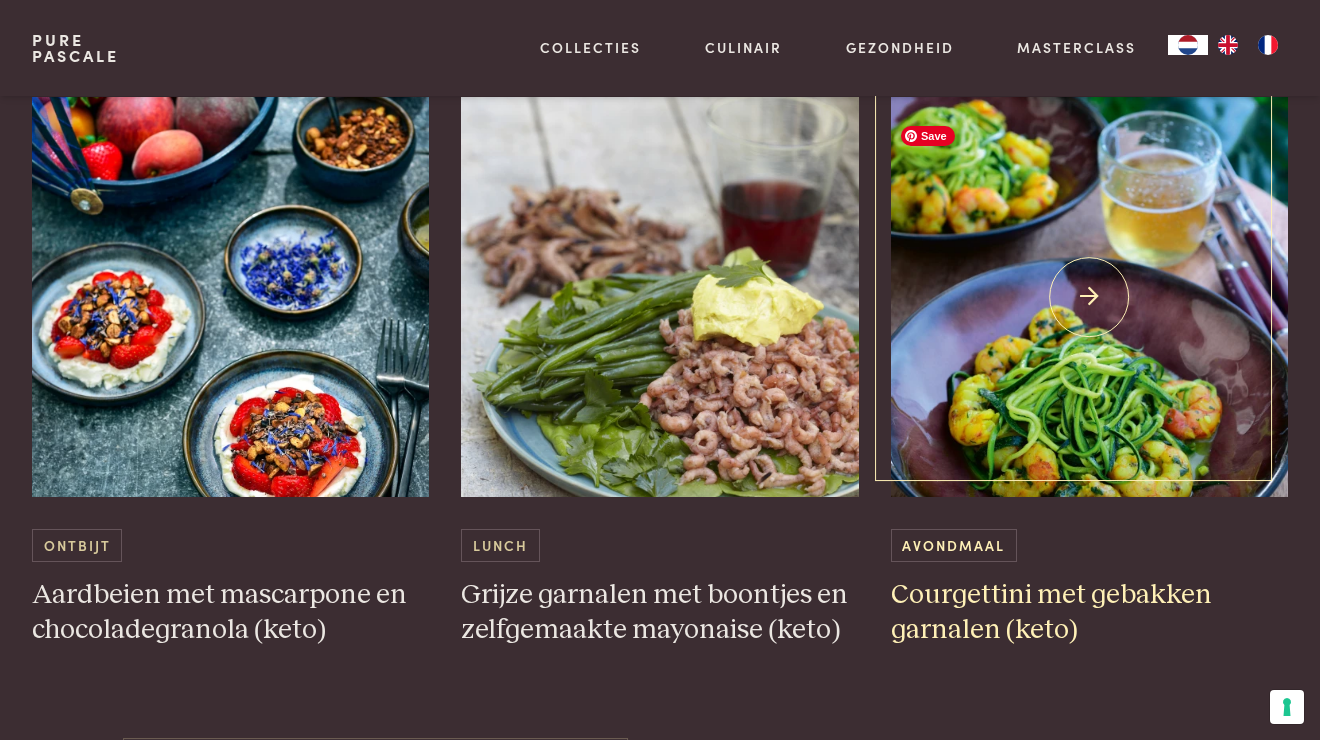 click at bounding box center [1090, 297] 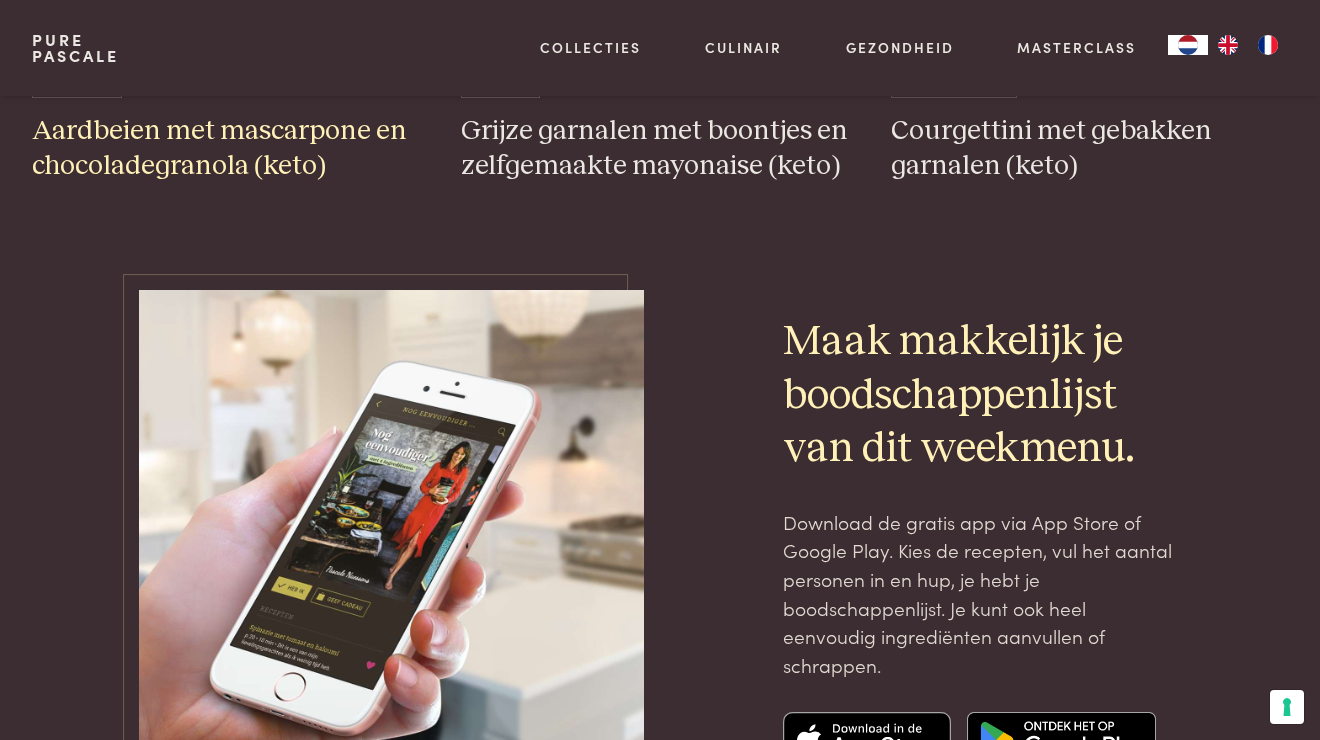 scroll, scrollTop: 6670, scrollLeft: 0, axis: vertical 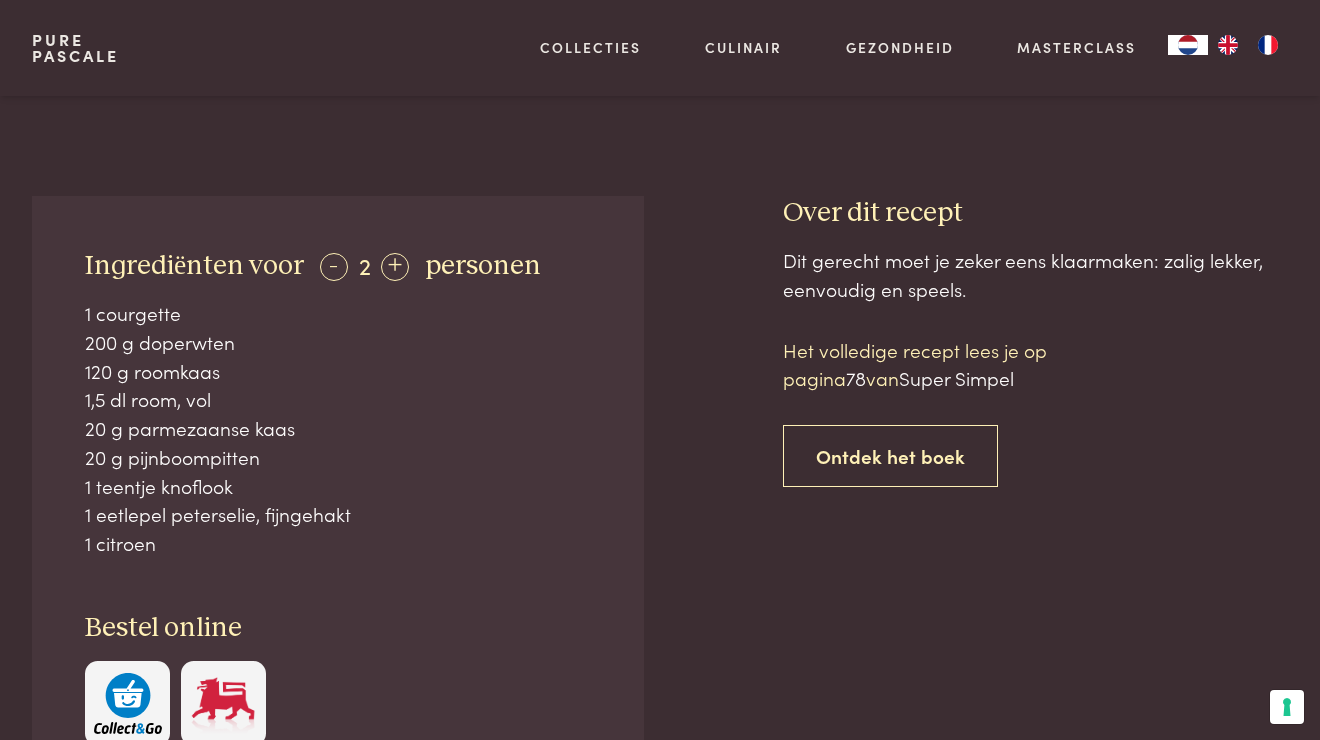 drag, startPoint x: 172, startPoint y: 326, endPoint x: 236, endPoint y: 375, distance: 80.60397 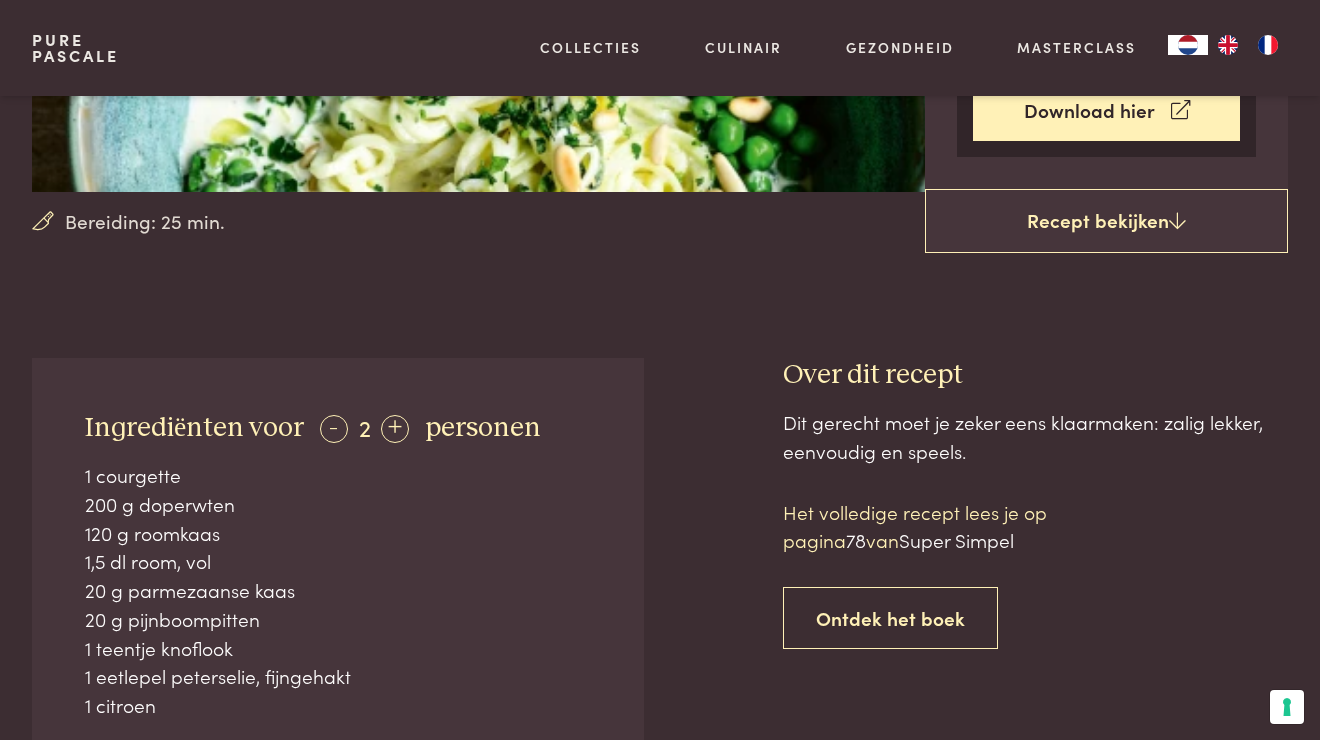 scroll, scrollTop: 463, scrollLeft: 0, axis: vertical 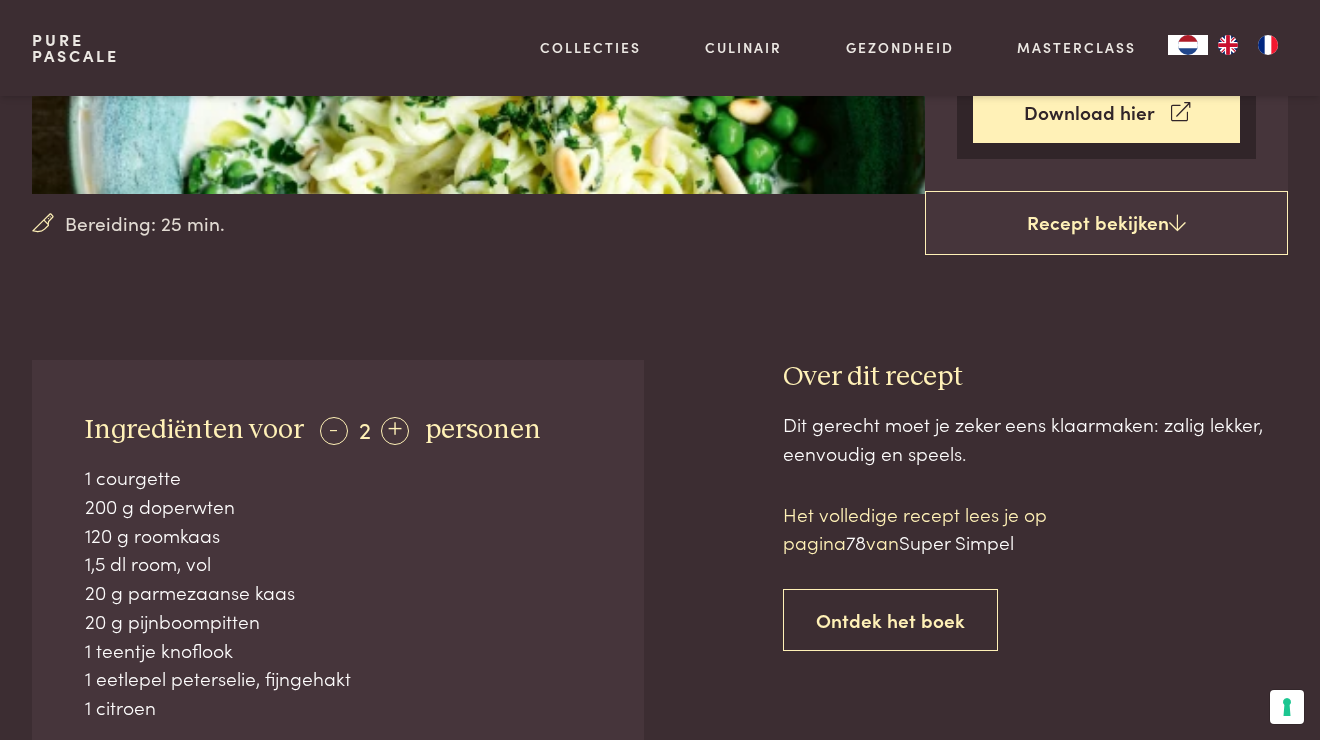 drag, startPoint x: 369, startPoint y: 674, endPoint x: 333, endPoint y: 659, distance: 39 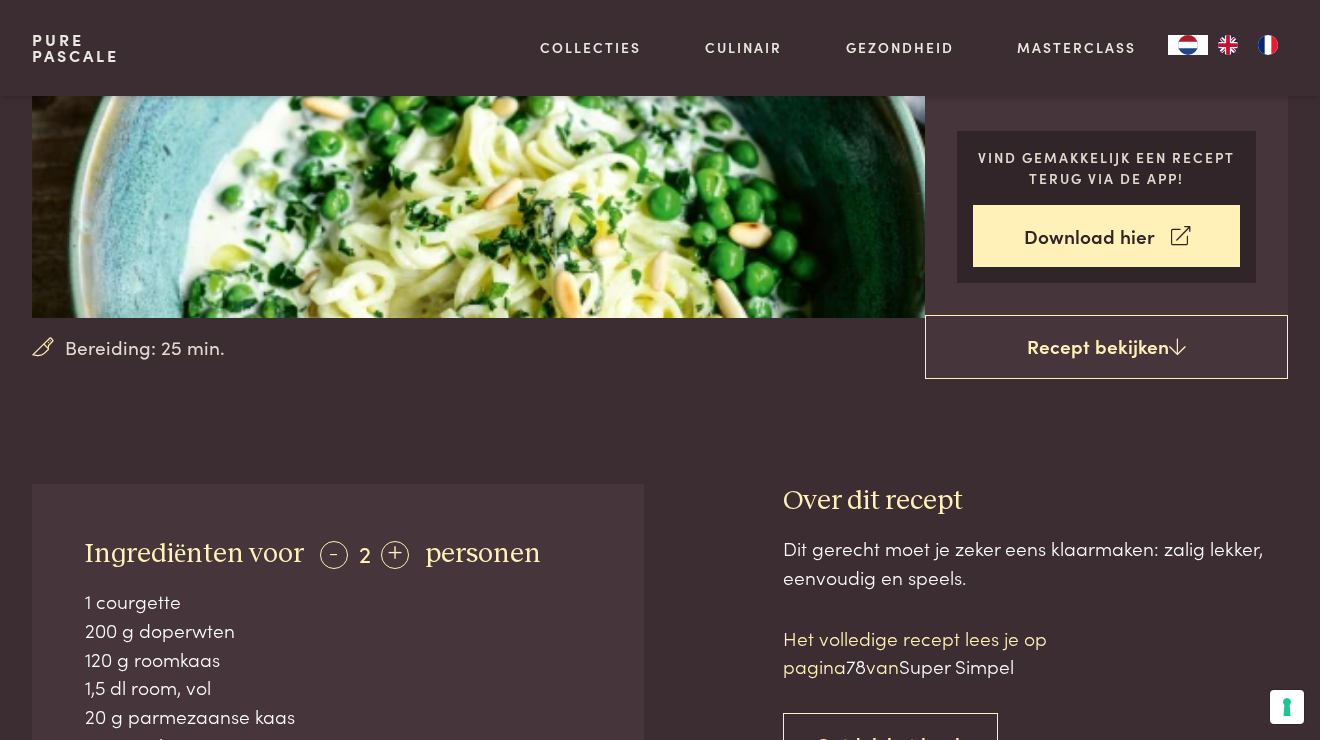 scroll, scrollTop: 0, scrollLeft: 0, axis: both 